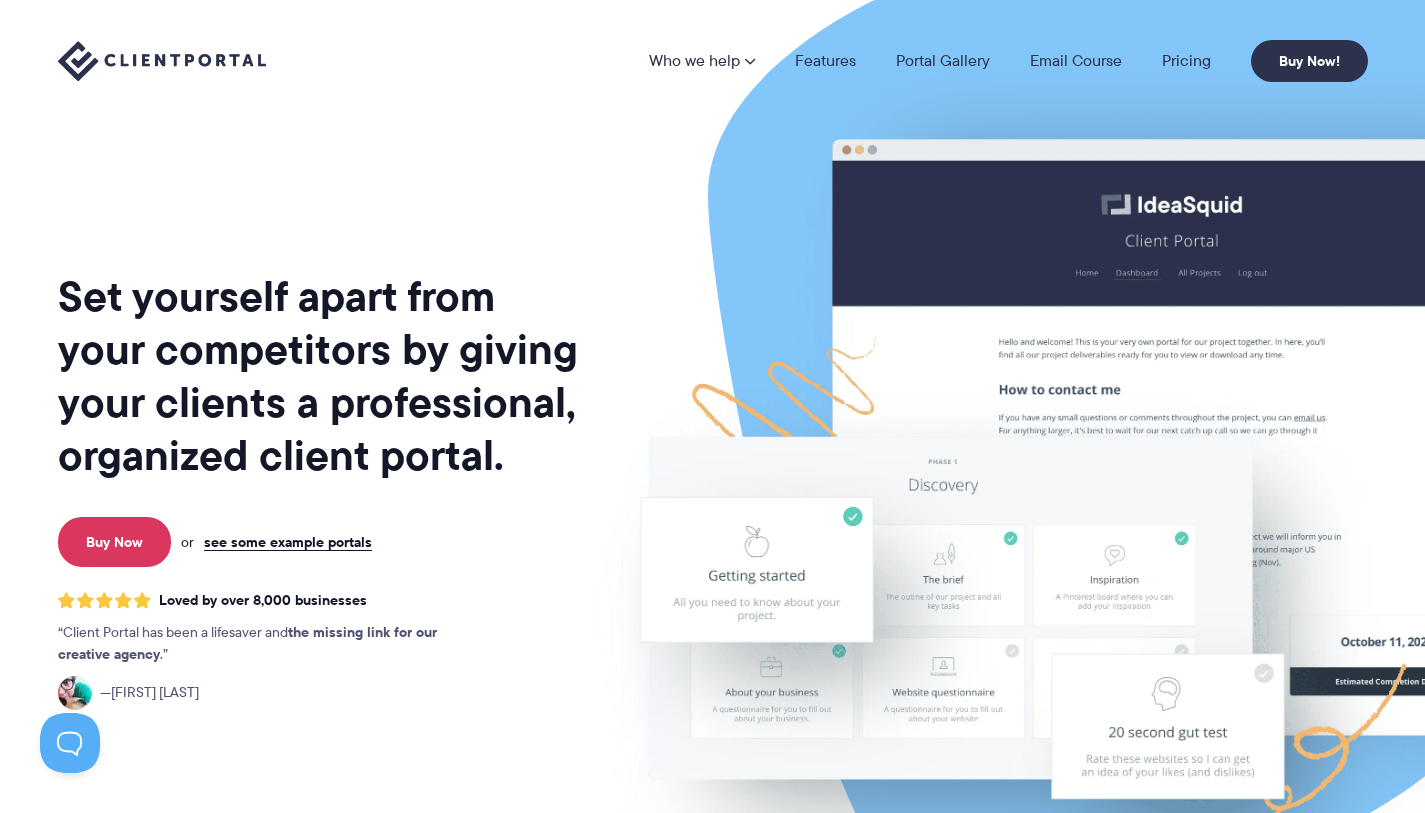 scroll, scrollTop: 0, scrollLeft: 0, axis: both 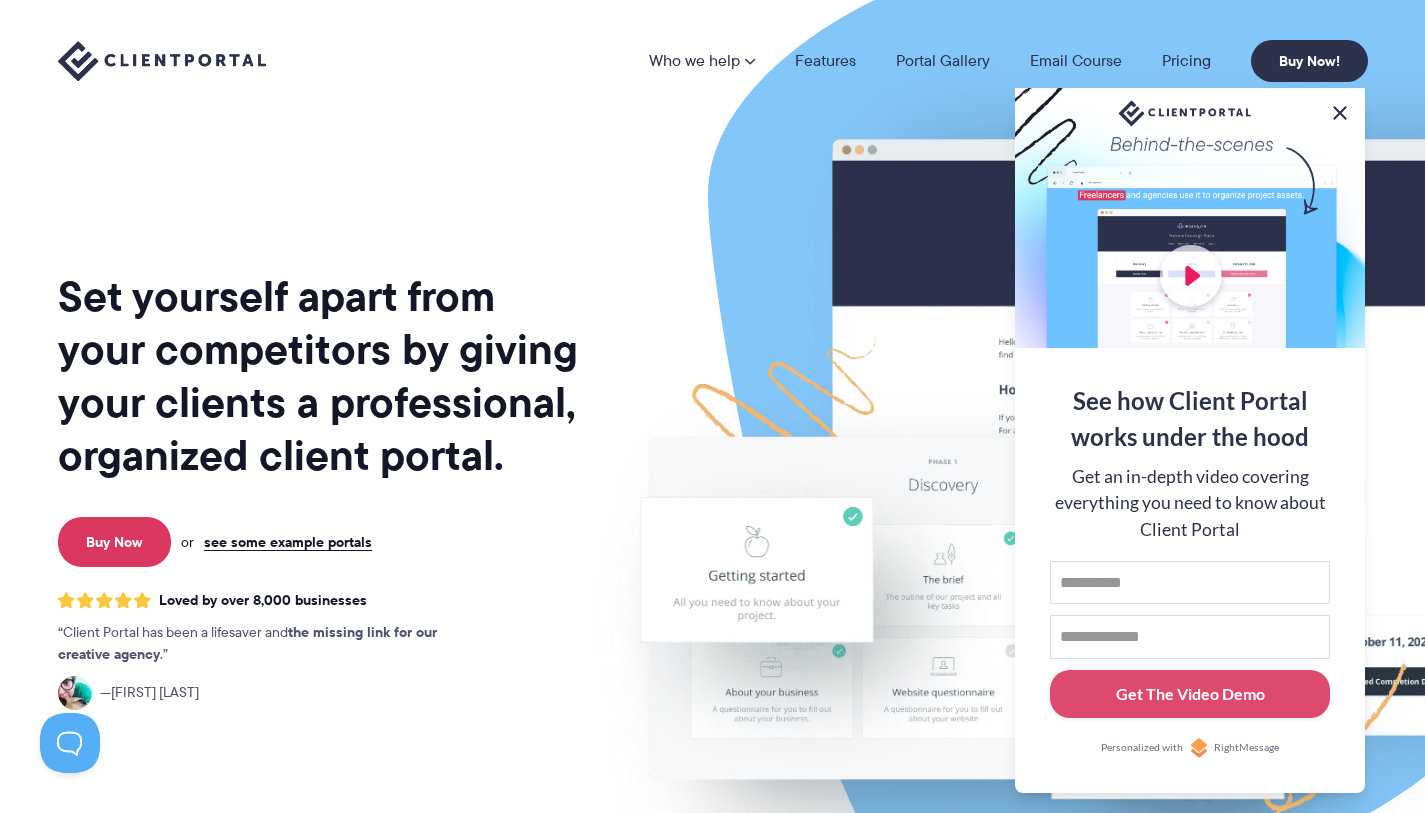 click at bounding box center [1340, 113] 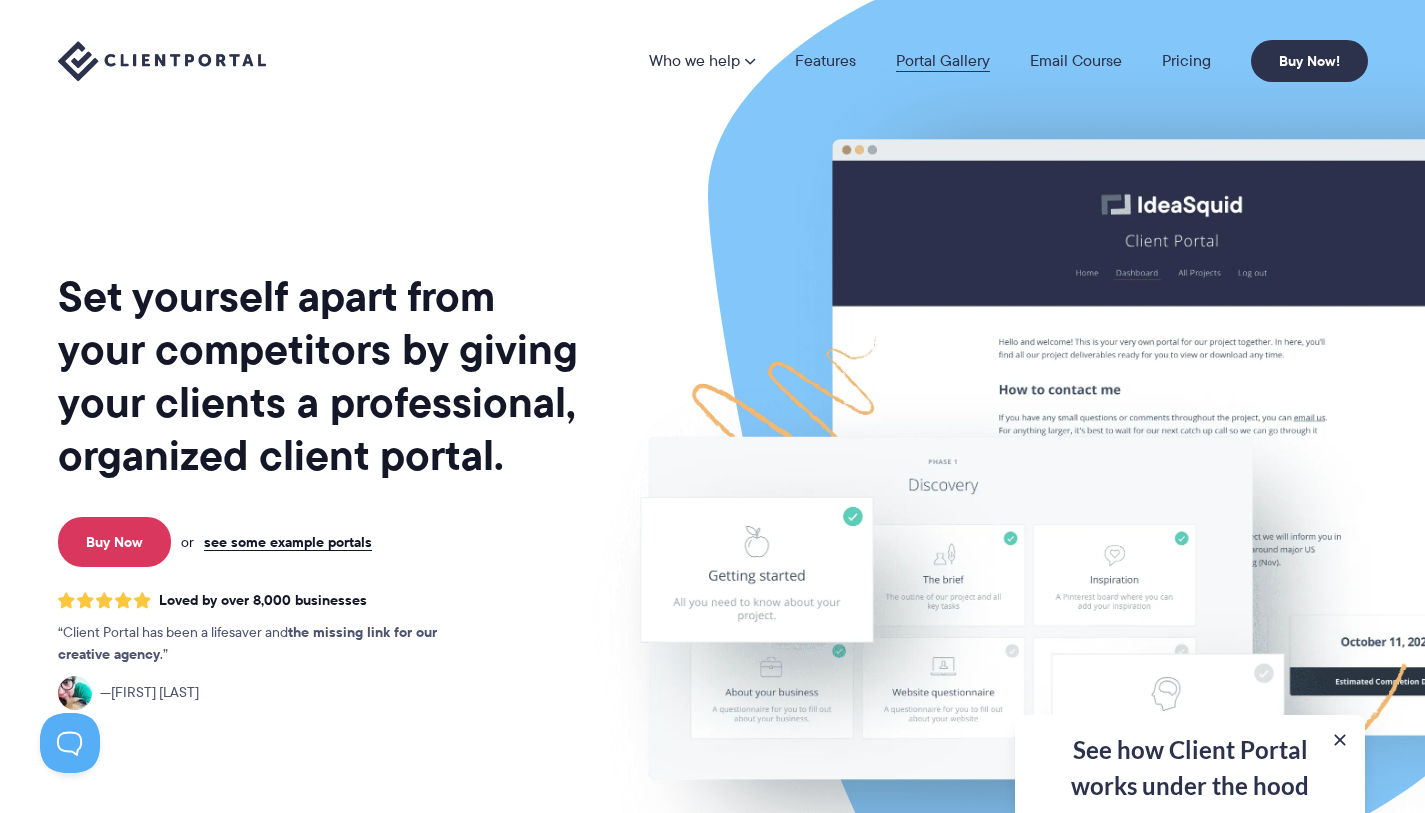 click on "Portal Gallery" at bounding box center (943, 61) 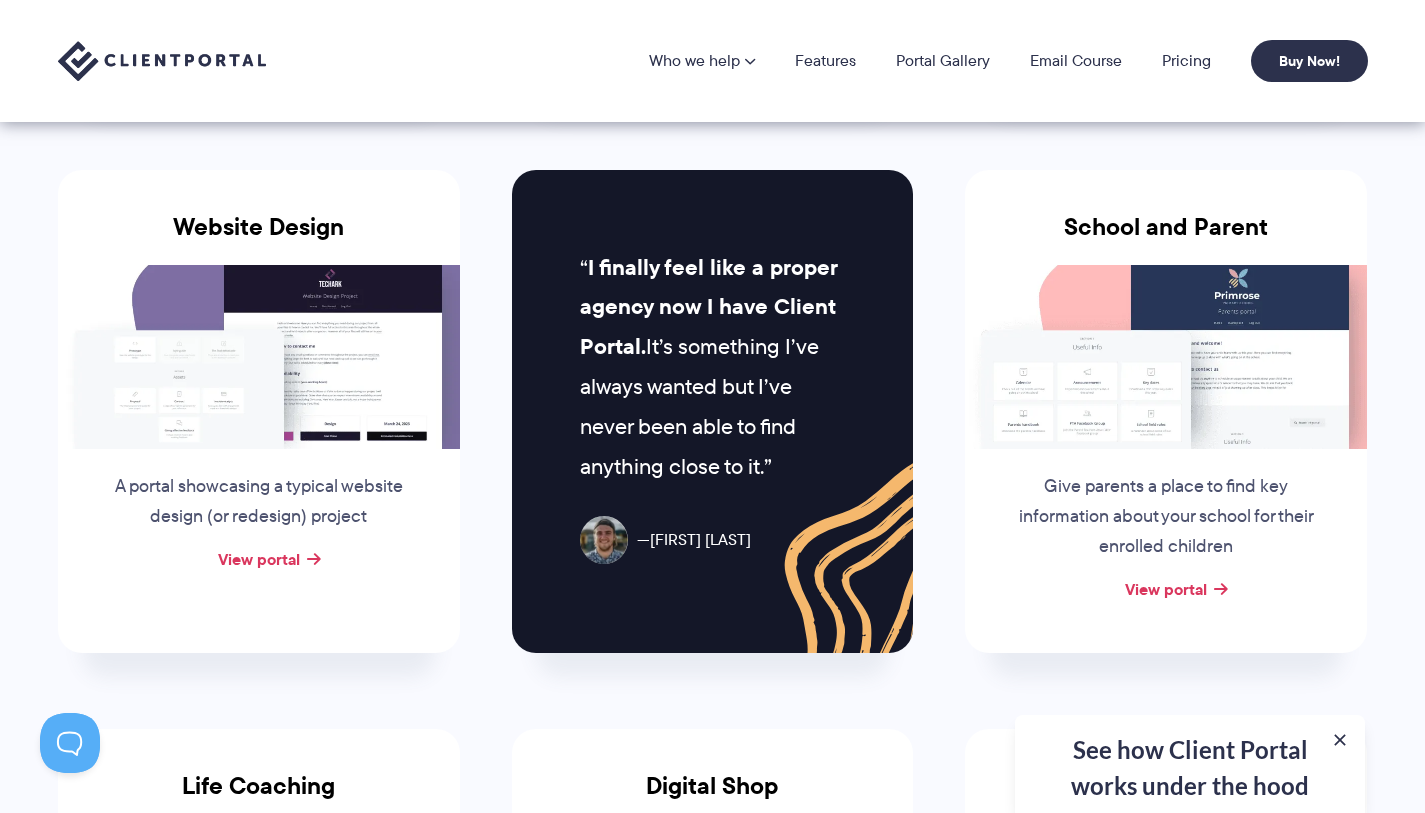 scroll, scrollTop: 800, scrollLeft: 0, axis: vertical 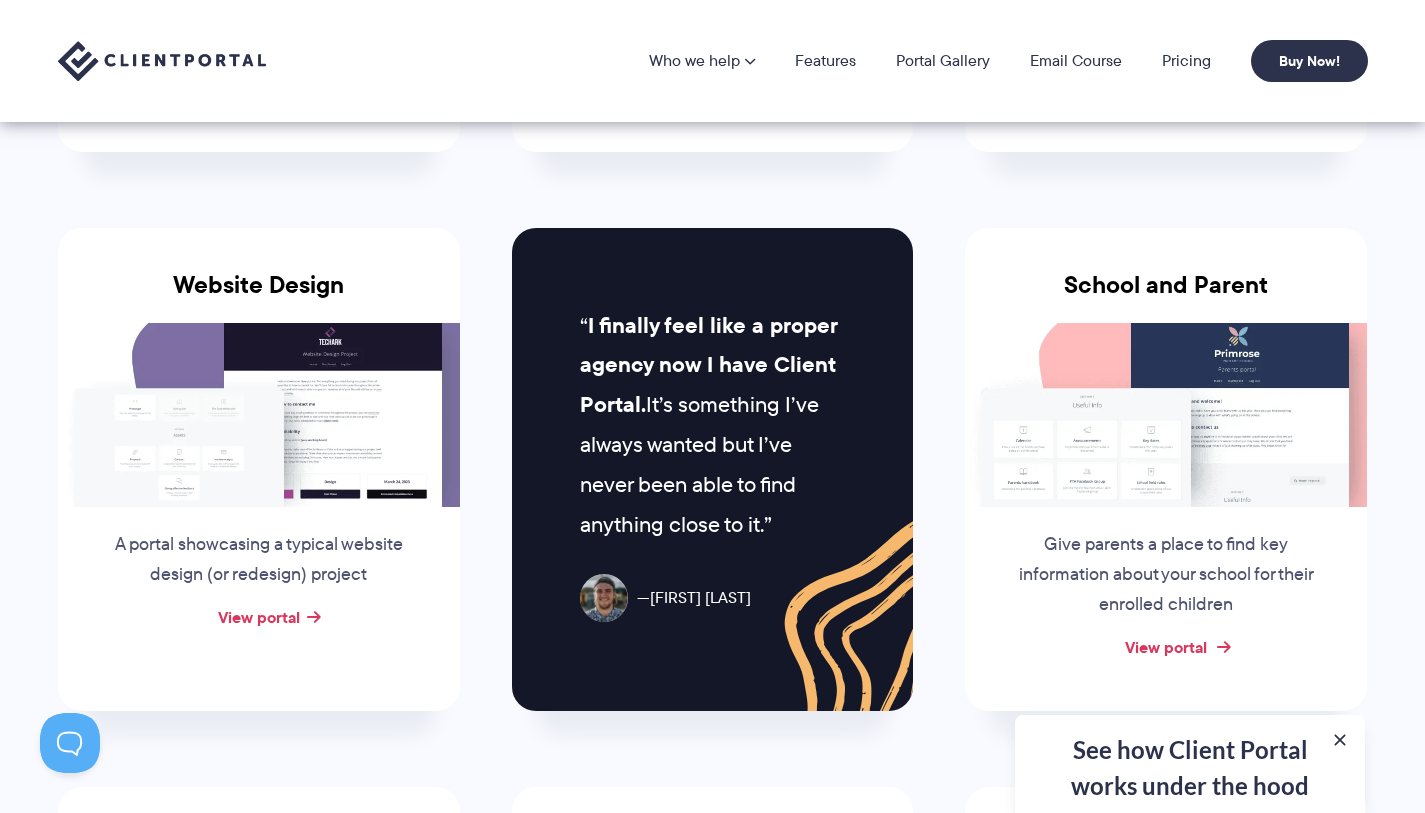 click on "View portal" at bounding box center (1166, 647) 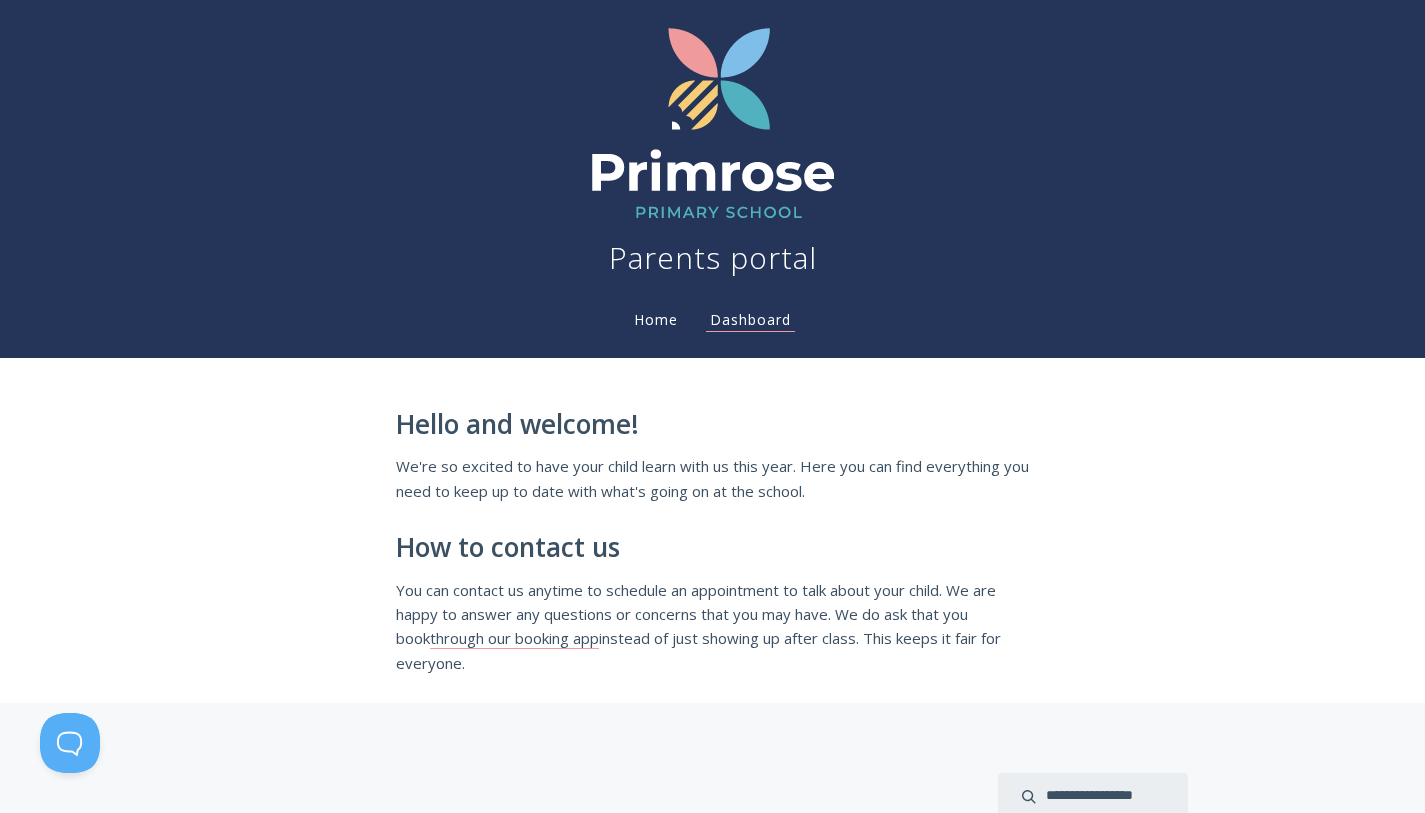 scroll, scrollTop: 0, scrollLeft: 0, axis: both 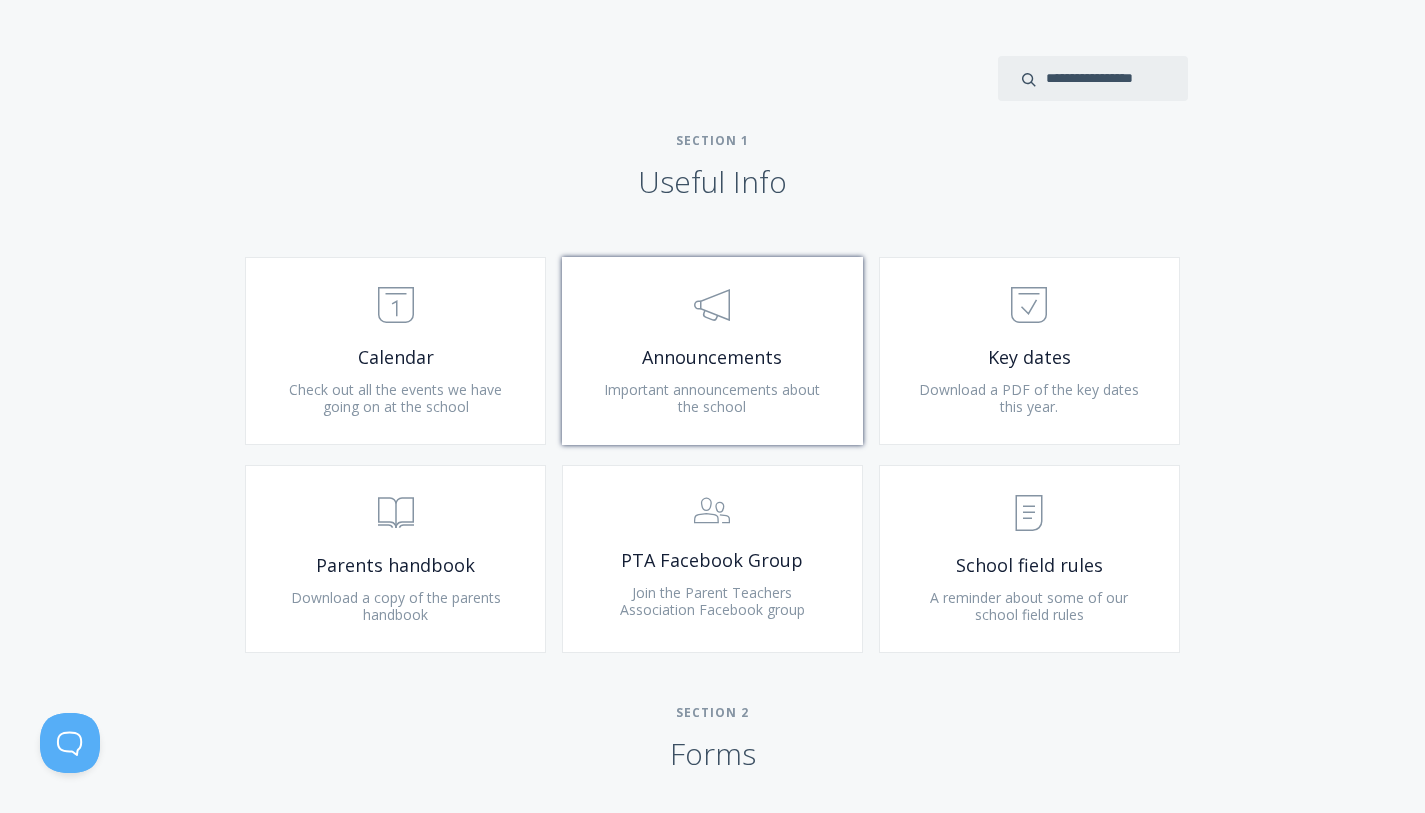 click on "Announcements" at bounding box center (712, 357) 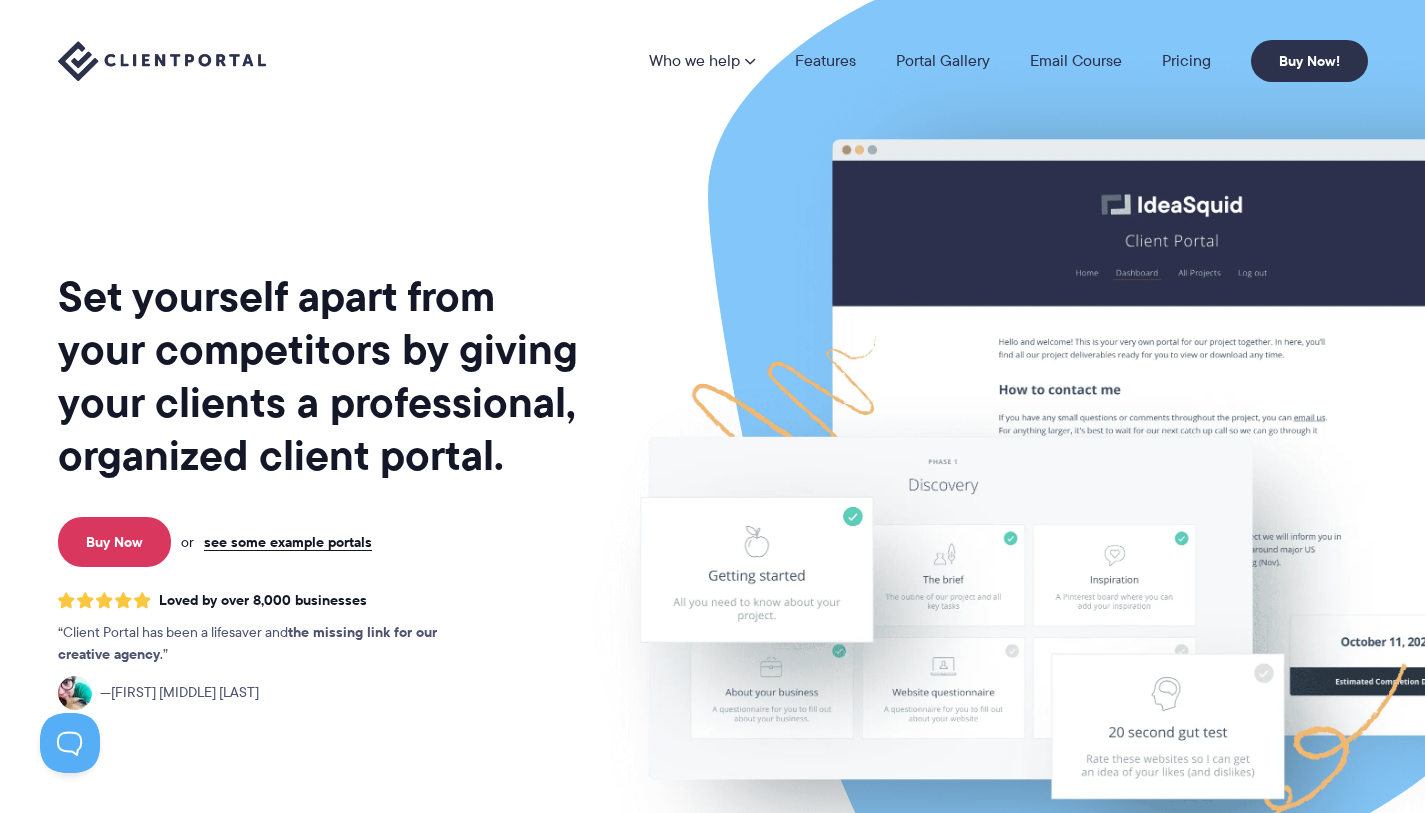 scroll, scrollTop: 4, scrollLeft: 0, axis: vertical 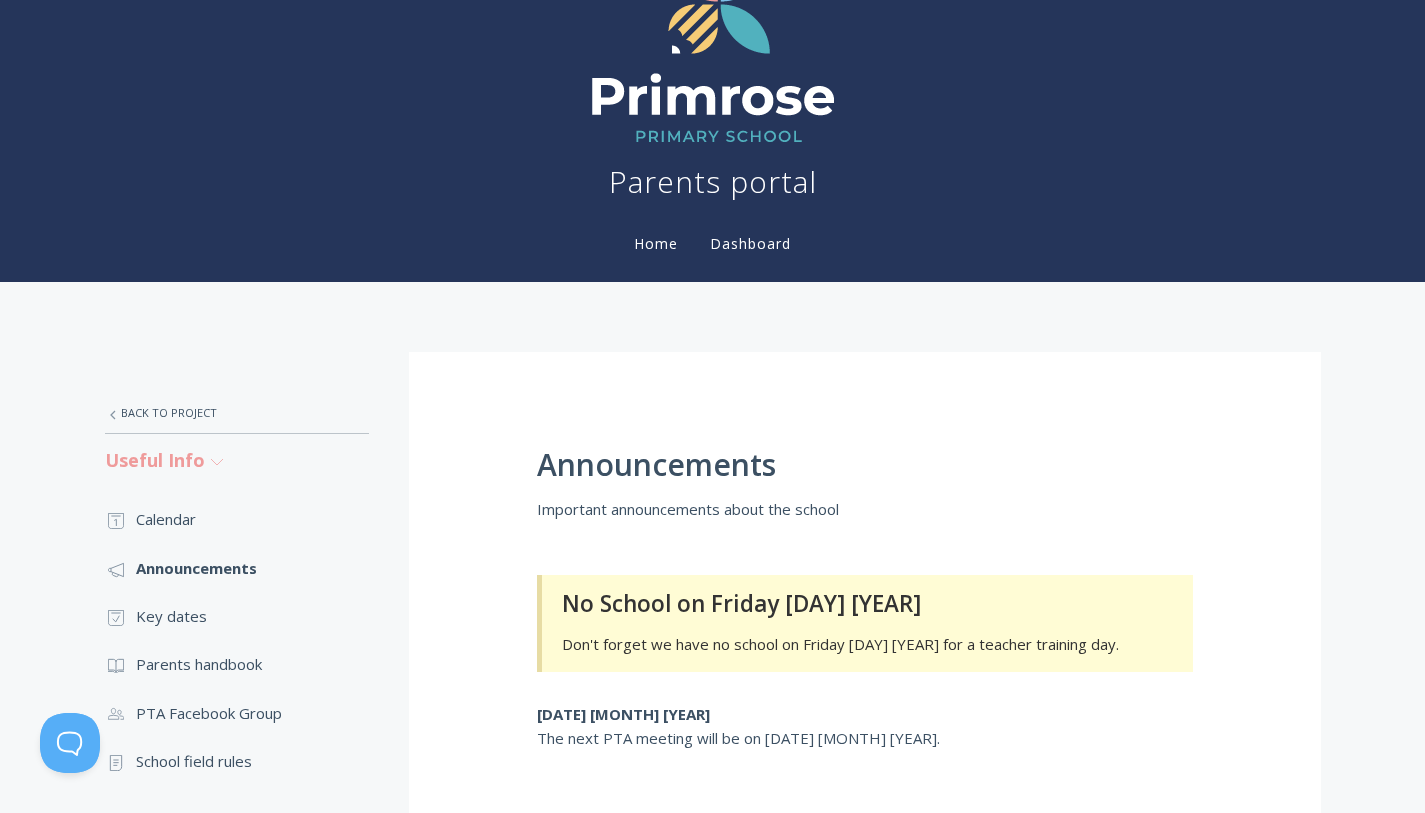 click on "Useful Info
.st0{fill:none;stroke:#000000;stroke-width:2;stroke-miterlimit:10;}
Untitled-27
.st0{fill:none;stroke:#000000;stroke-width:2;stroke-miterlimit:10;}
Untitled-27" at bounding box center (237, 460) 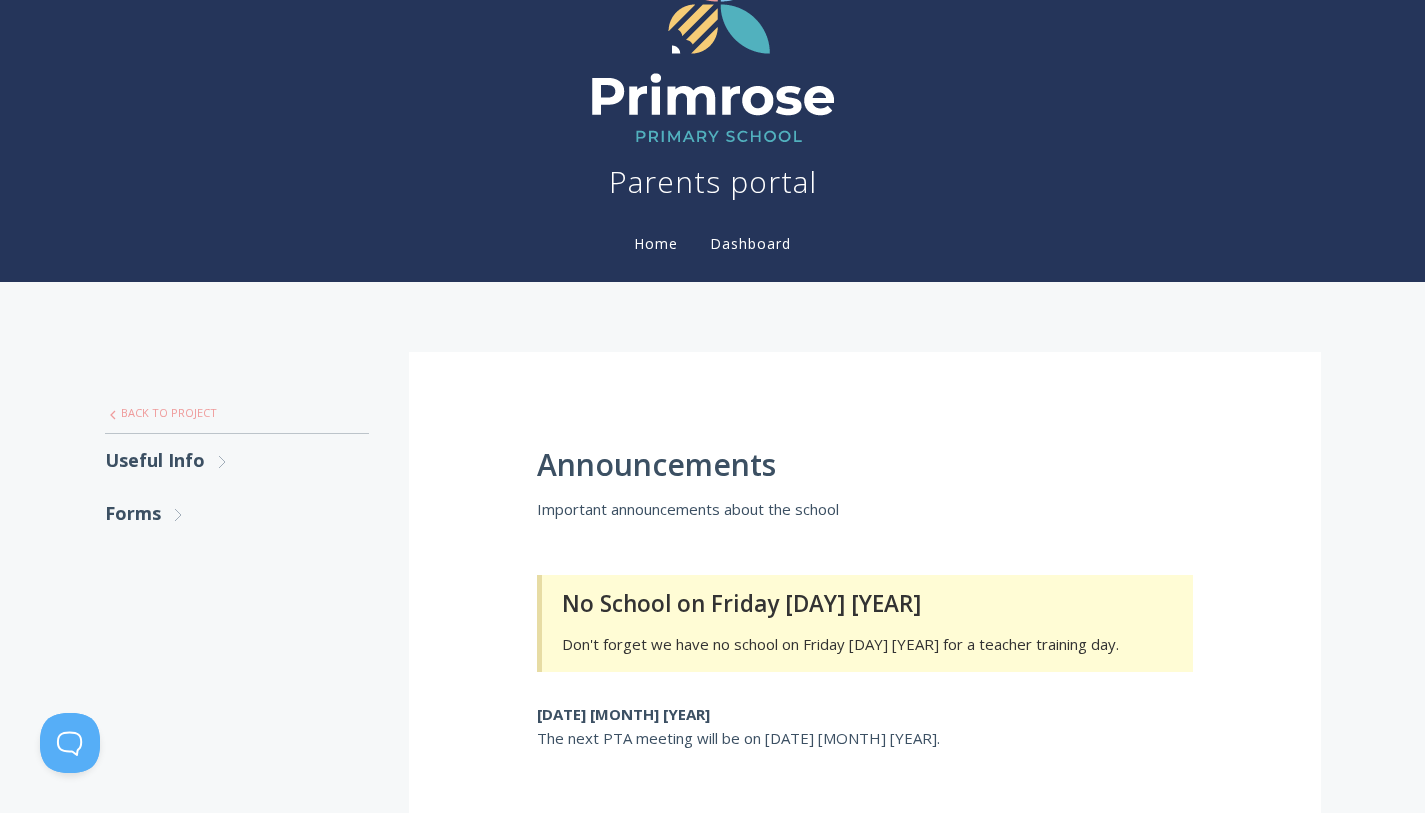 click on ".st0{fill:none;stroke:#000000;stroke-width:2;stroke-miterlimit:10;}
Untitled-27       Back to Project" at bounding box center (237, 413) 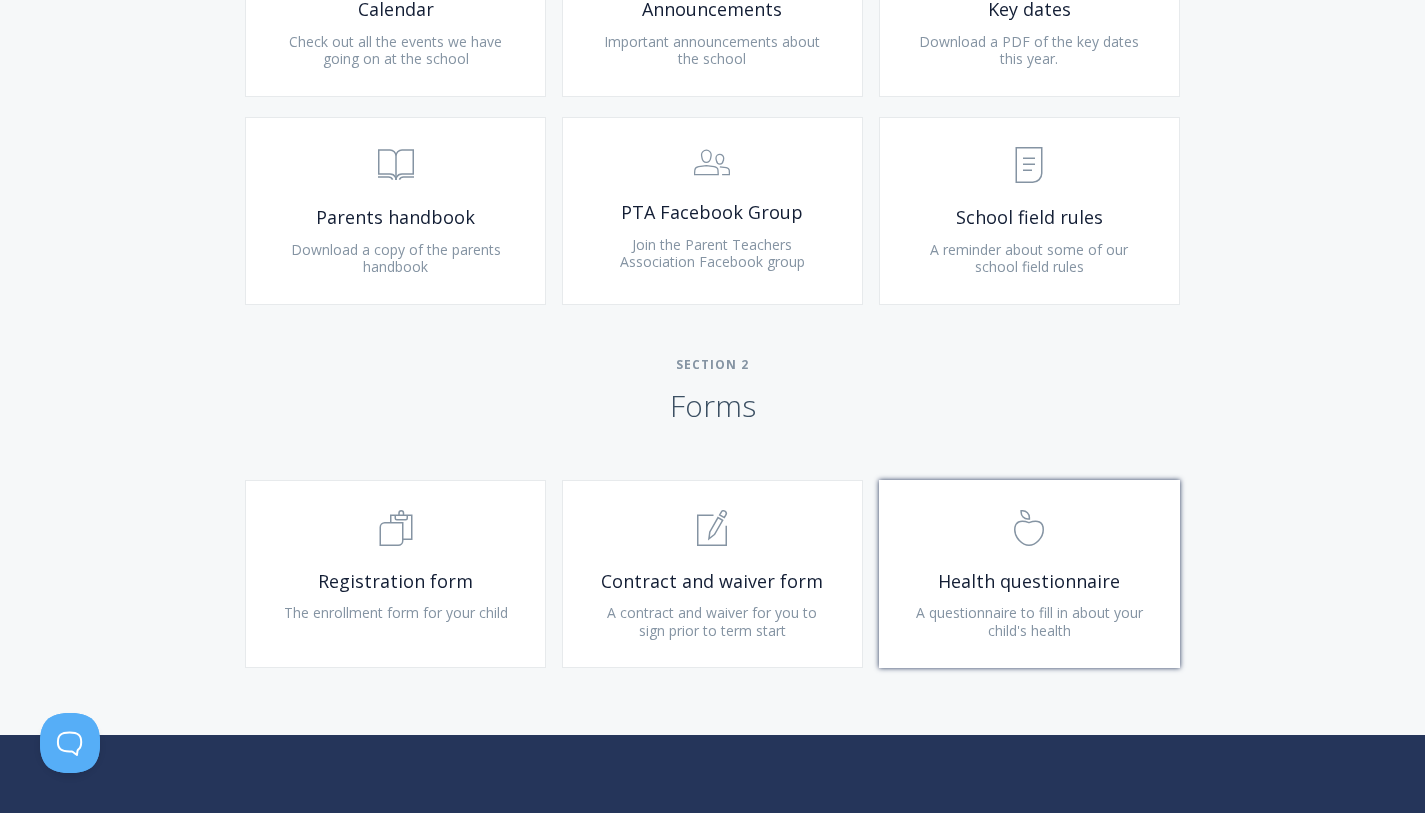 scroll, scrollTop: 1063, scrollLeft: 0, axis: vertical 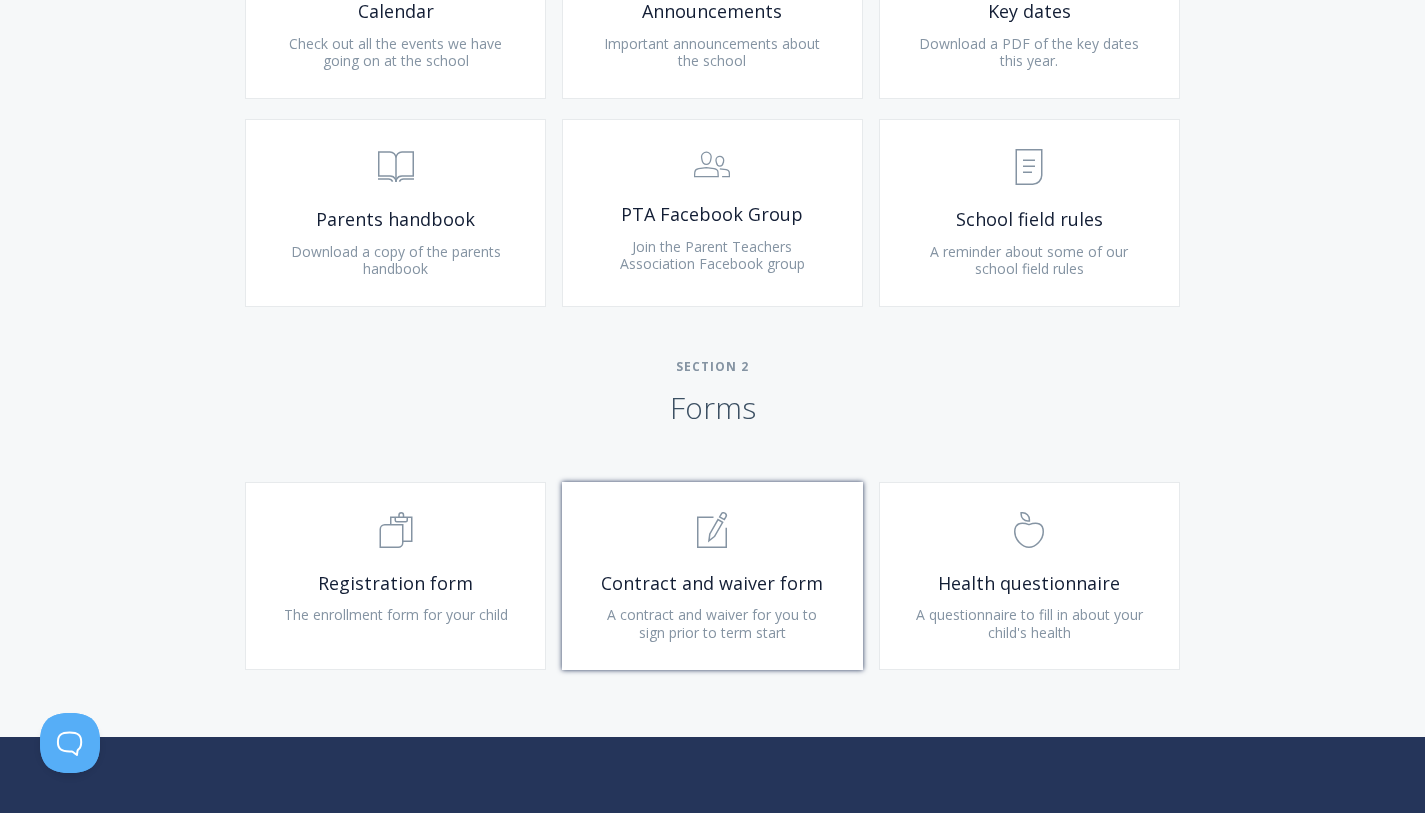 click on ".st0{fill:none;stroke:#000000;stroke-width:2;stroke-miterlimit:10;}
1. General                   Contract and waiver form   A contract and waiver for you to sign prior to term start" at bounding box center (712, 576) 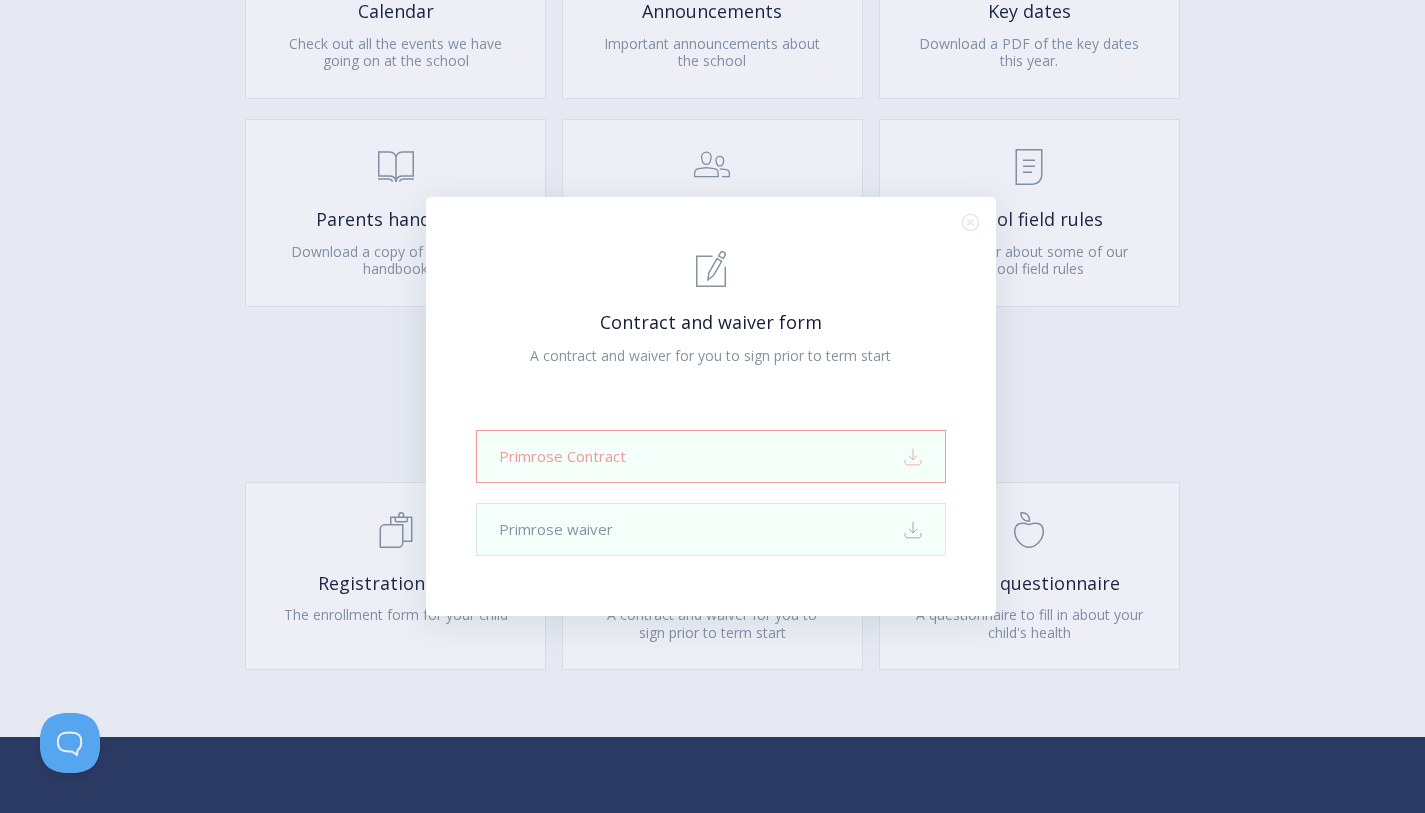 click 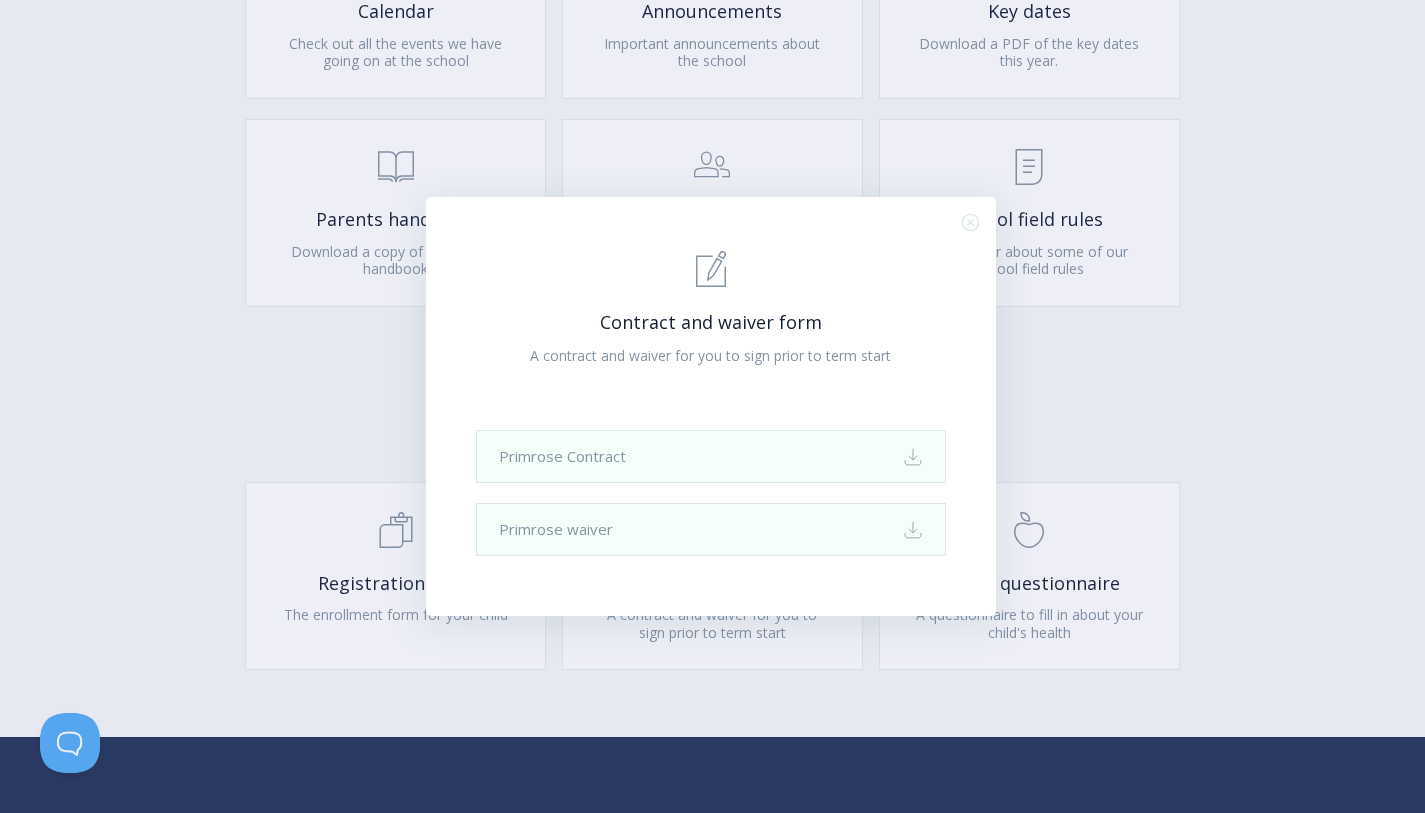 click on ".st0{fill:none;stroke:#000000;stroke-width:2;stroke-miterlimit:10;}
Close" 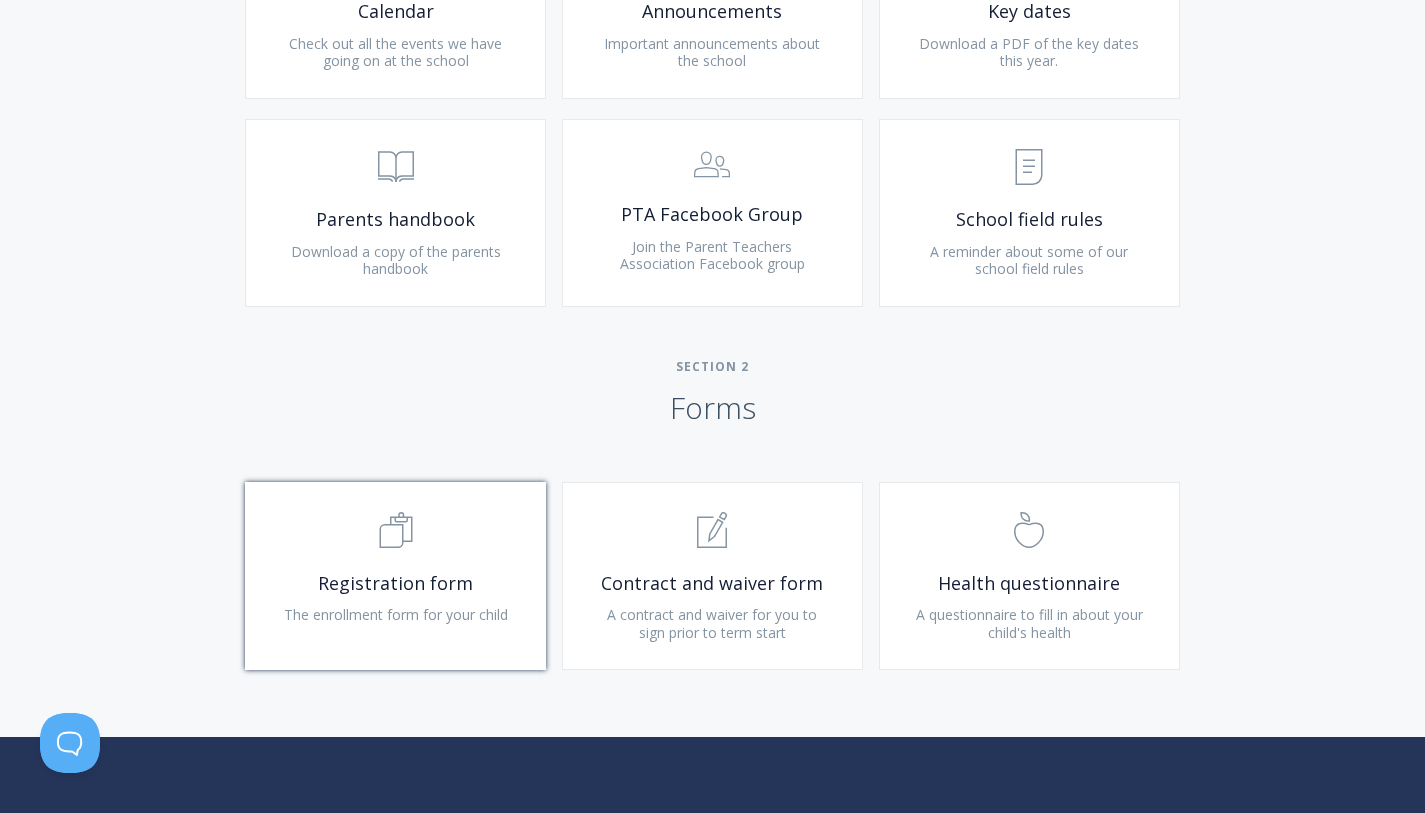 click on ".st0{fill:none;stroke:#000000;stroke-width:2;stroke-miterlimit:10;}
Untitled-16" at bounding box center (395, 531) 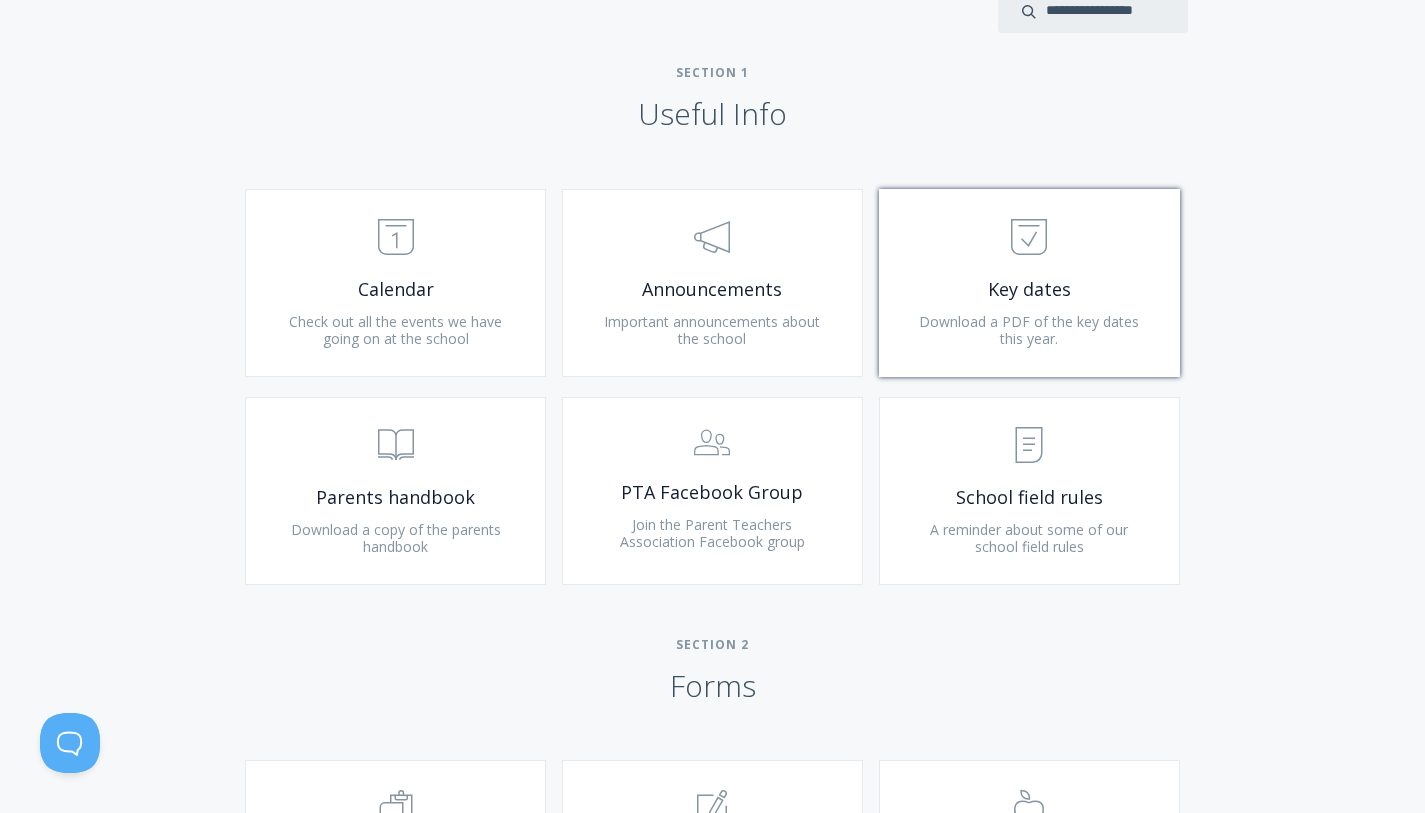 scroll, scrollTop: 790, scrollLeft: 0, axis: vertical 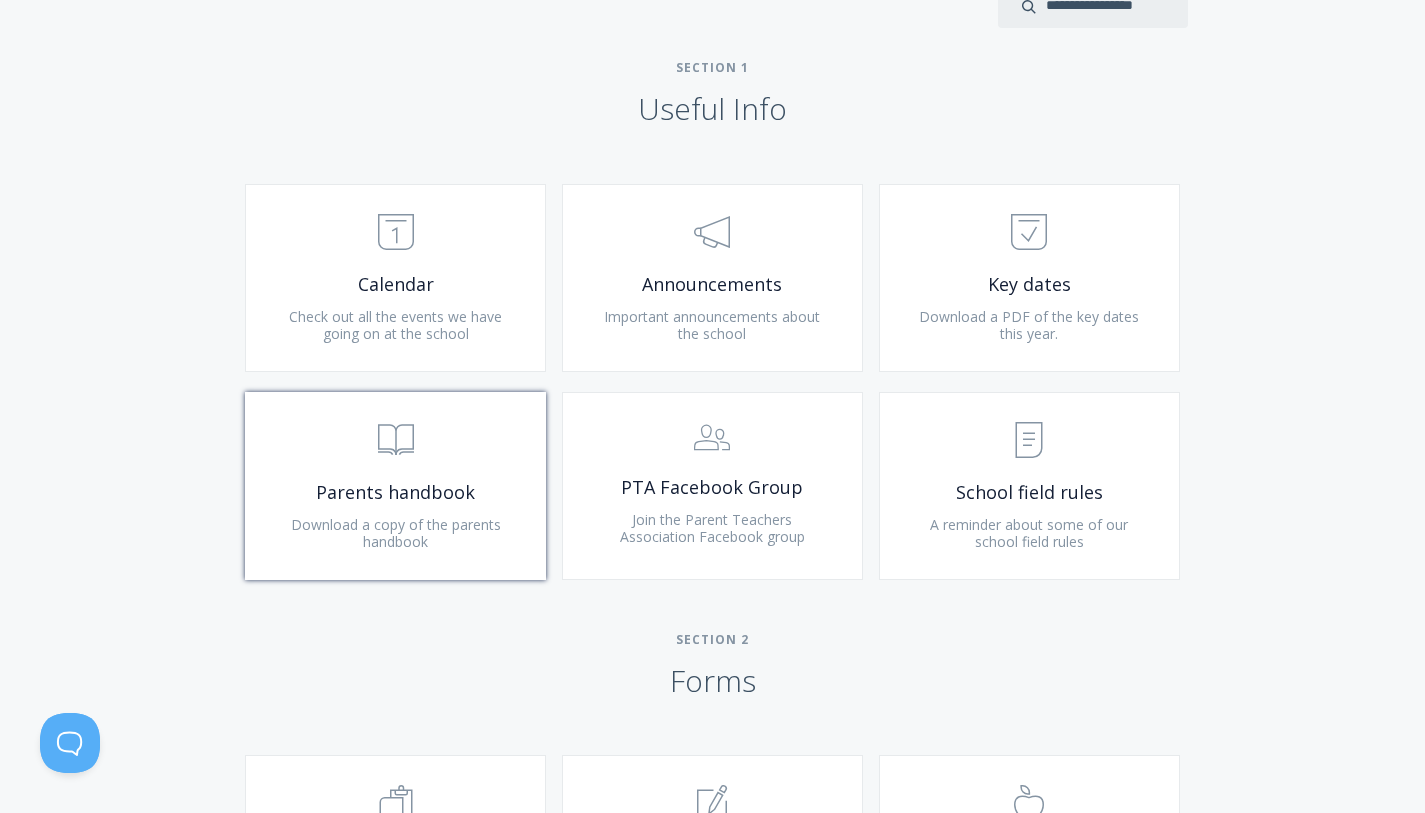 click on "Parents handbook" at bounding box center [395, 492] 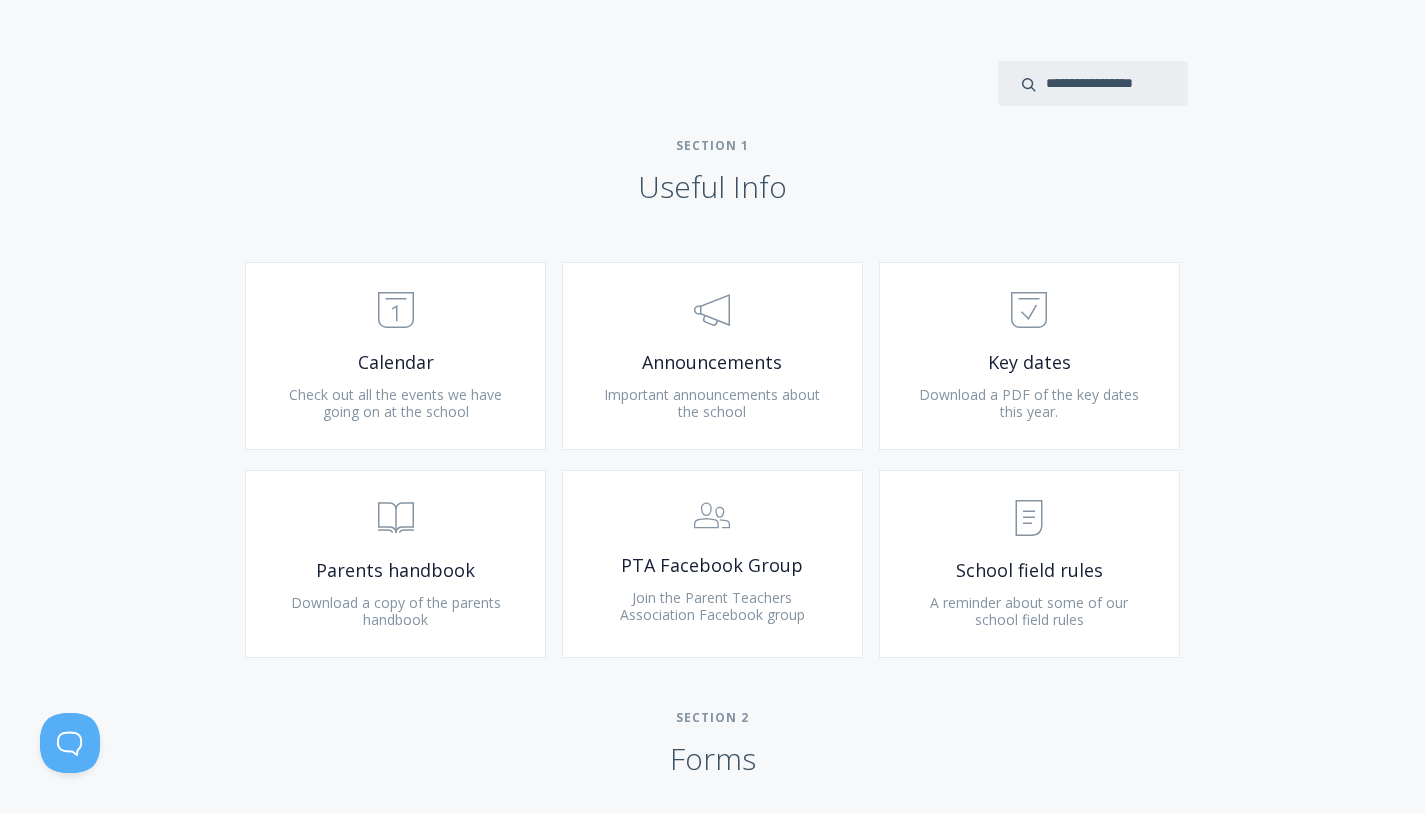 scroll, scrollTop: 626, scrollLeft: 0, axis: vertical 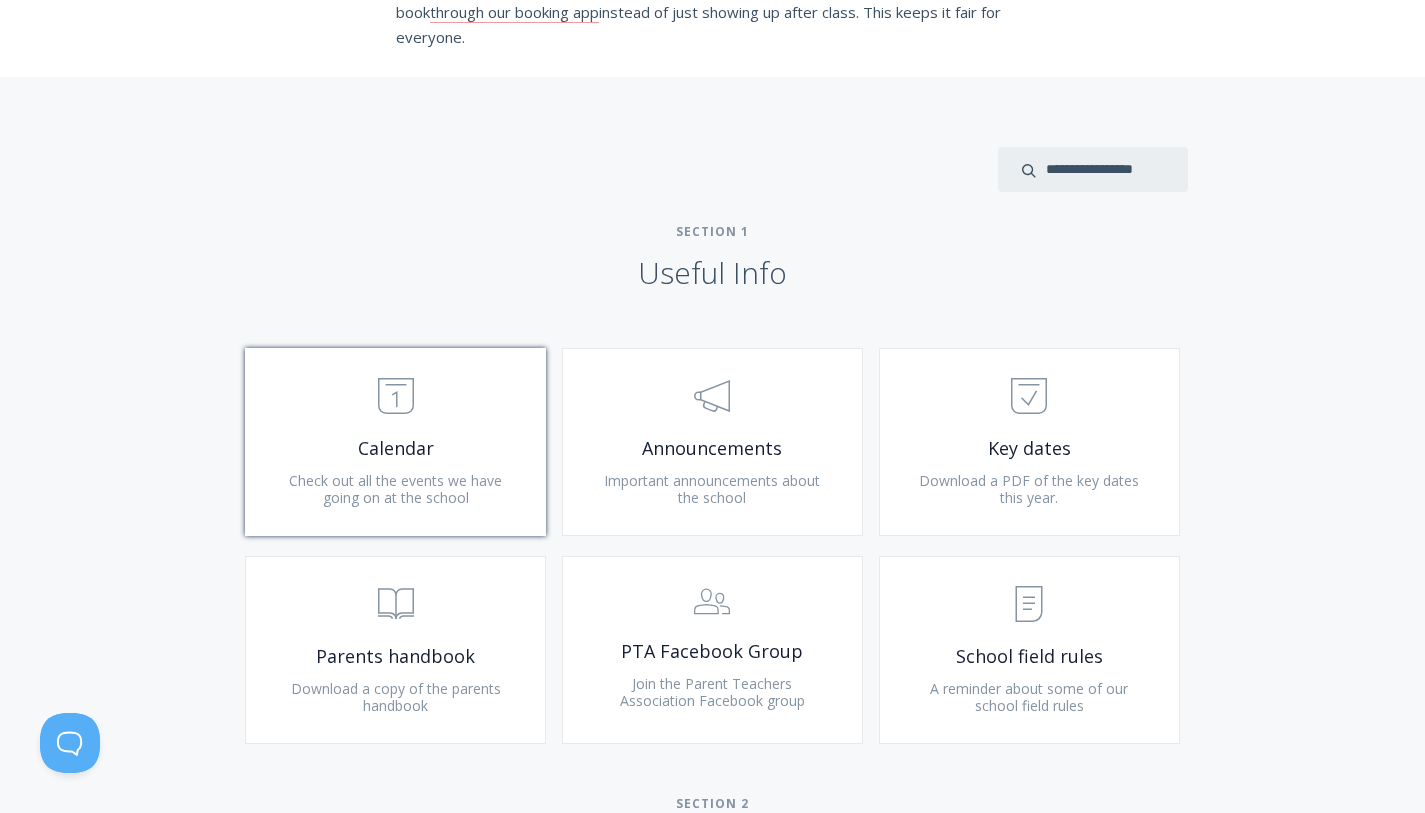 click on ".st0{fill:none;stroke:#000000;stroke-width:2;stroke-miterlimit:10;}
Untitled-18                   Calendar   Check out all the events we have going on at the school" at bounding box center (395, 442) 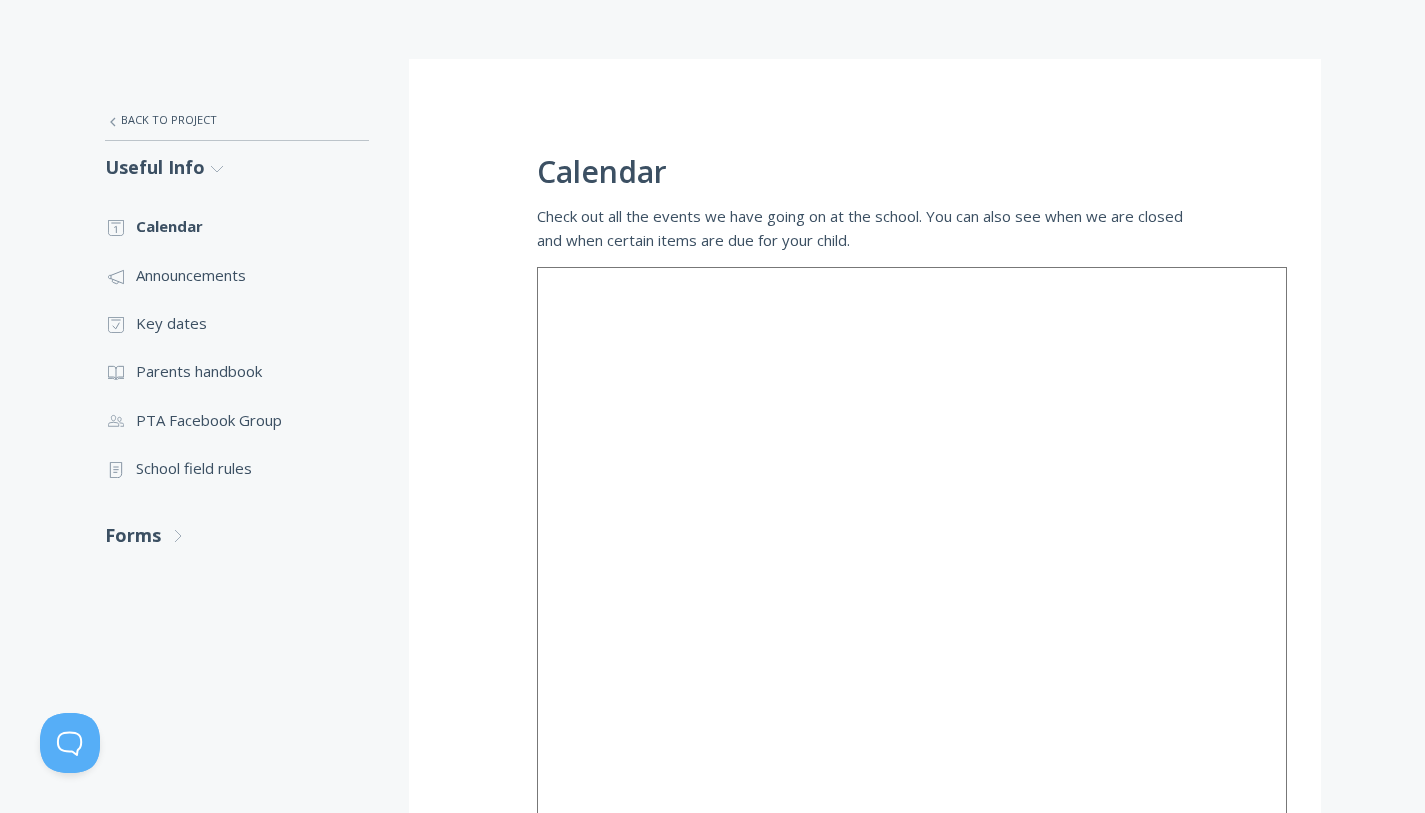 scroll, scrollTop: 370, scrollLeft: 0, axis: vertical 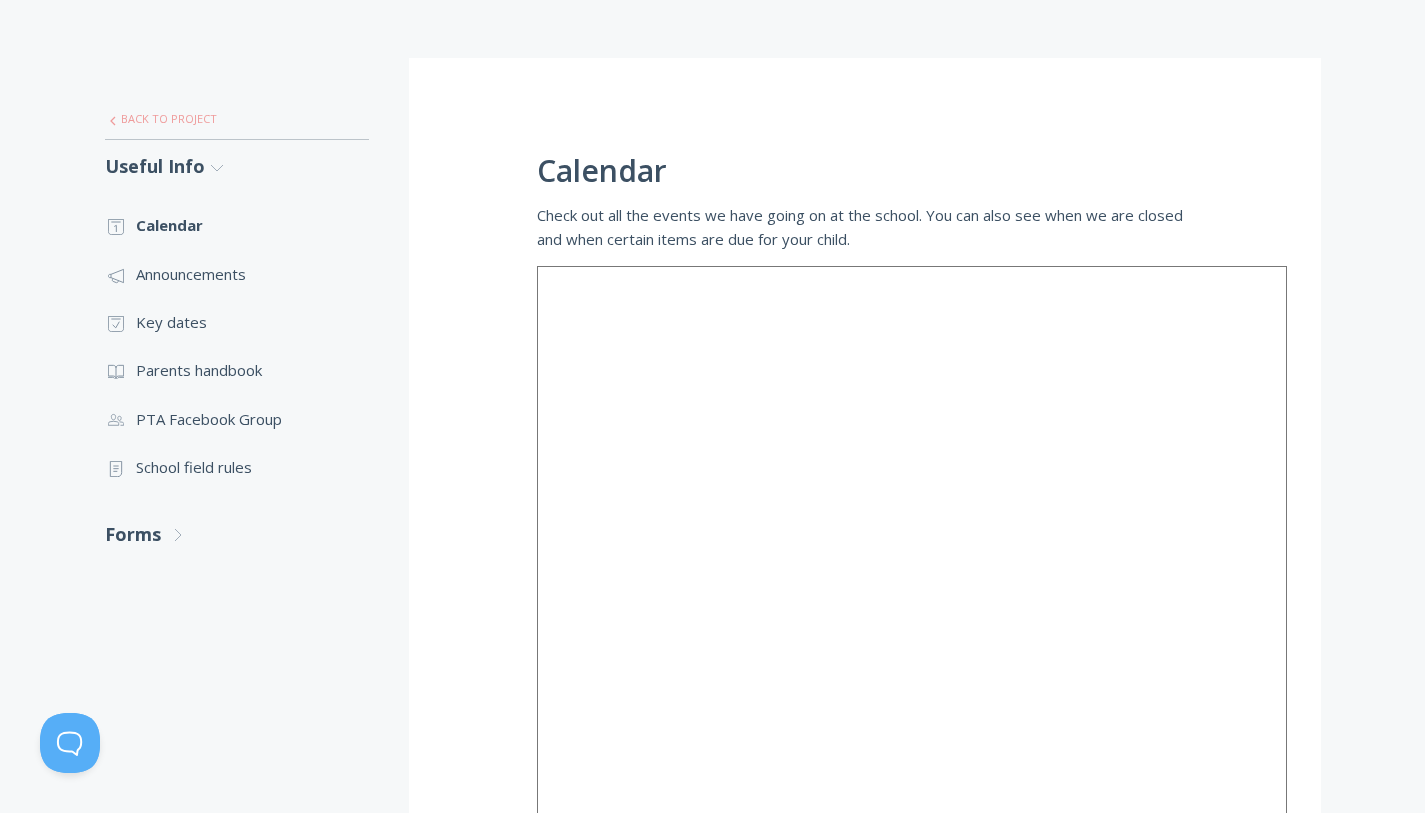 click on ".st0{fill:none;stroke:#000000;stroke-width:2;stroke-miterlimit:10;}
Untitled-27       Back to Project" at bounding box center [237, 119] 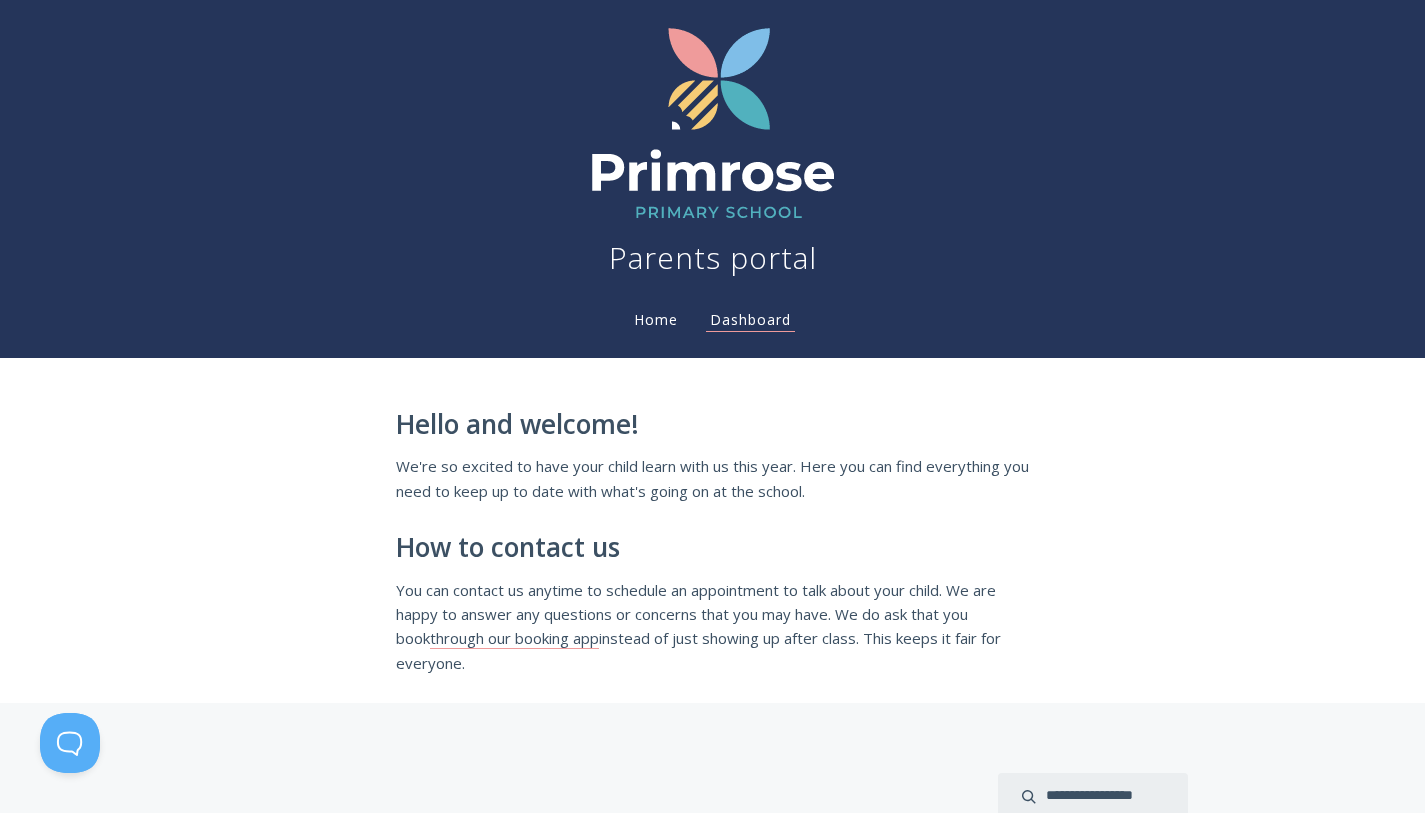 scroll, scrollTop: 0, scrollLeft: 0, axis: both 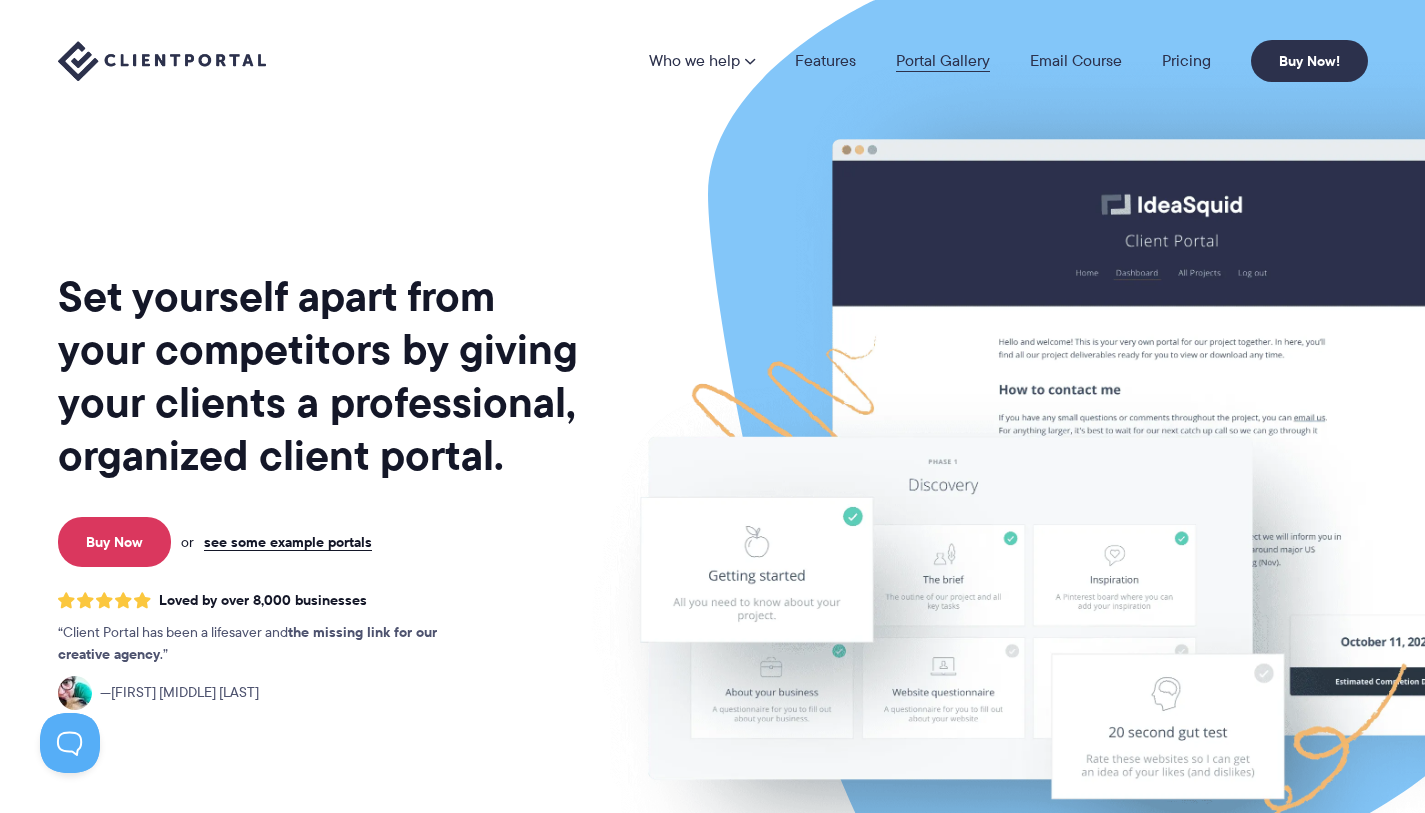 click on "Portal Gallery" at bounding box center [943, 61] 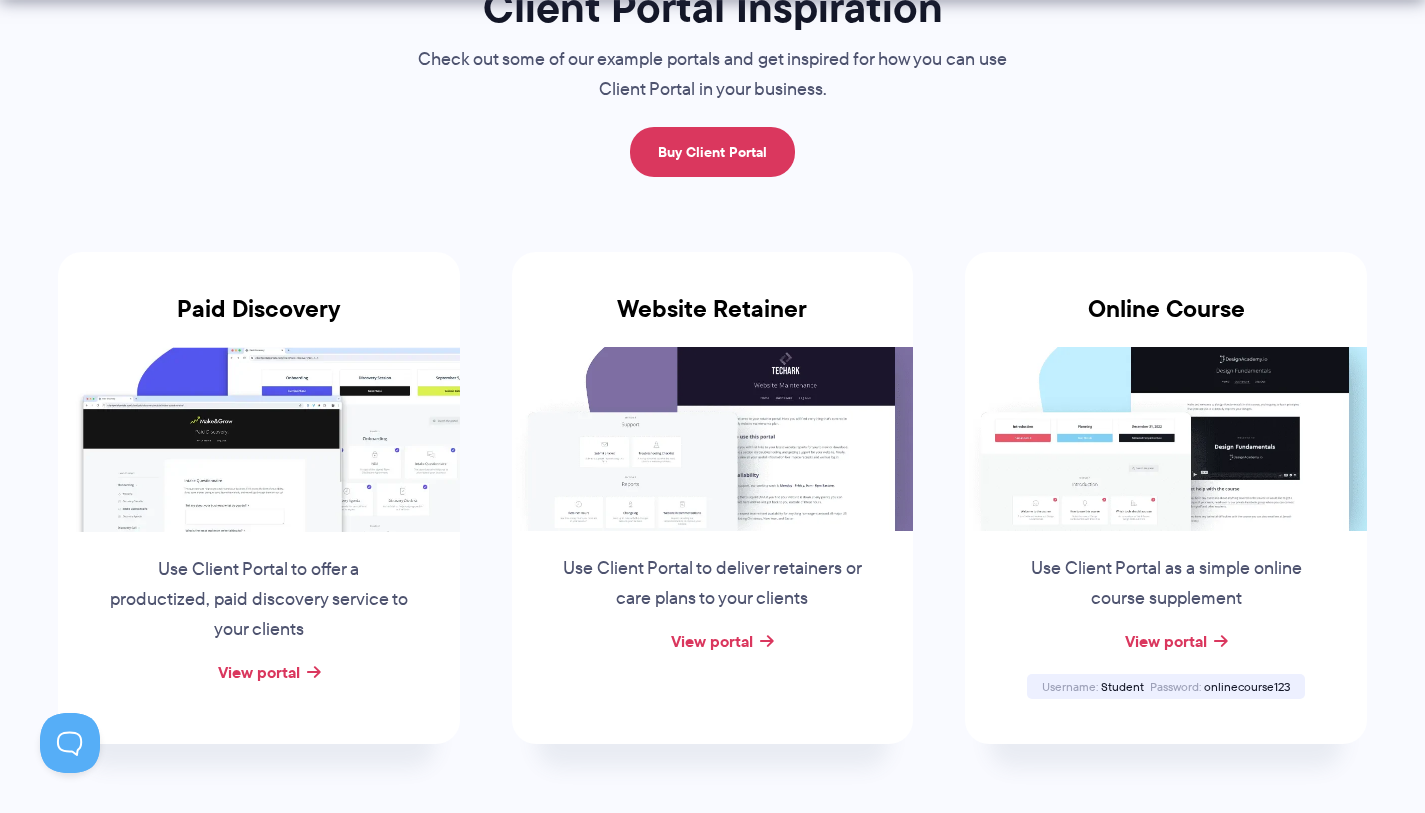 scroll, scrollTop: 217, scrollLeft: 0, axis: vertical 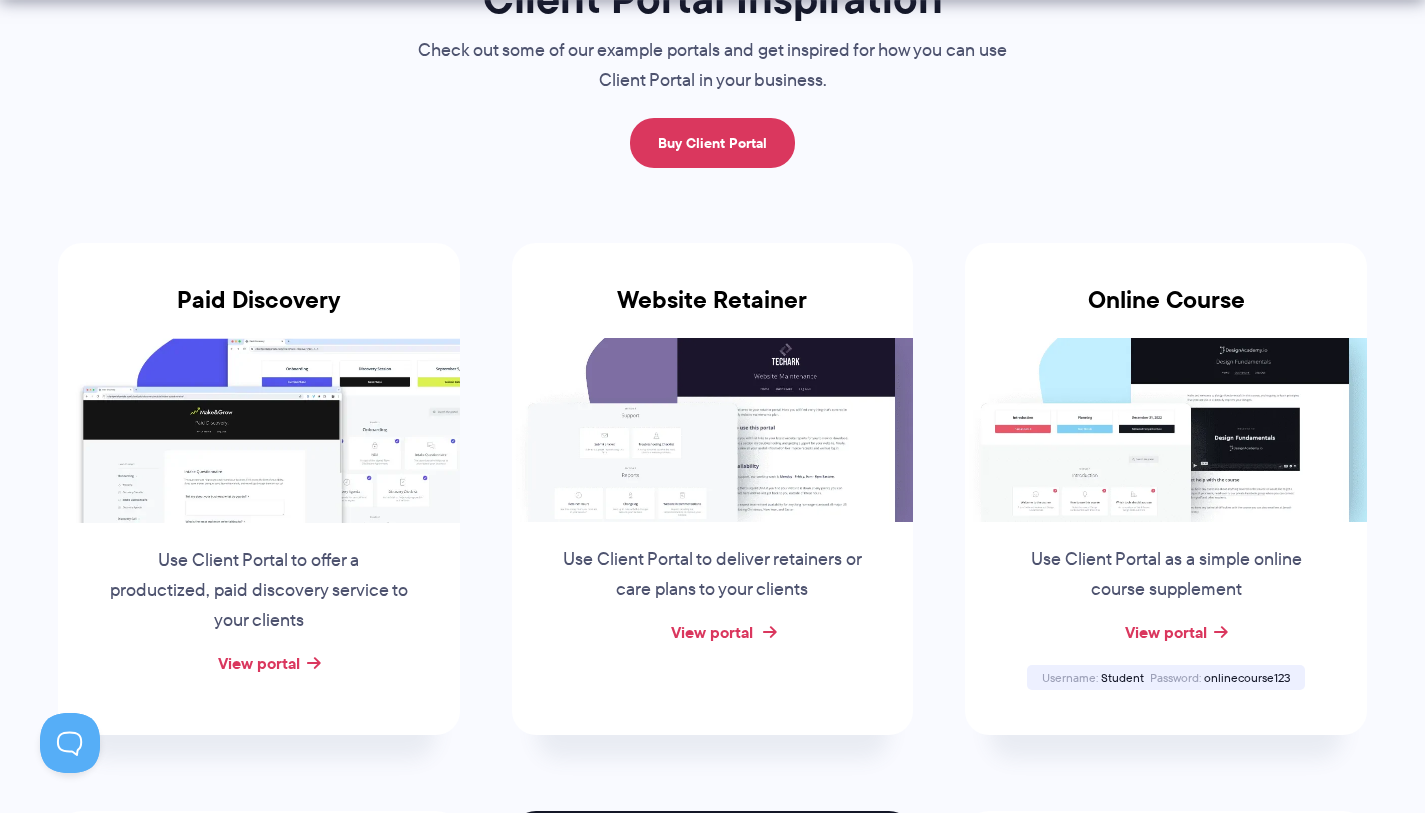 click on "View portal" at bounding box center (712, 632) 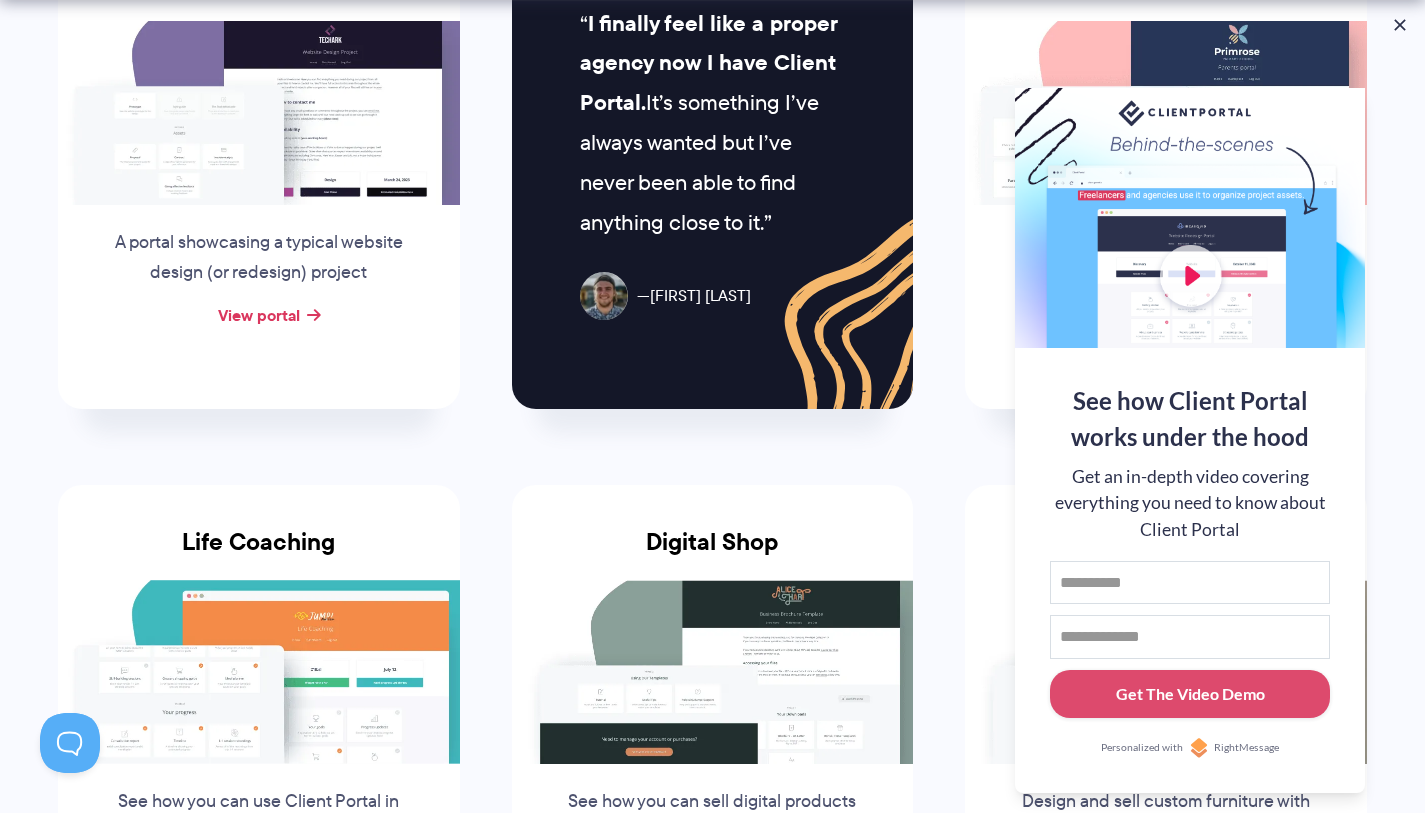 scroll, scrollTop: 1340, scrollLeft: 0, axis: vertical 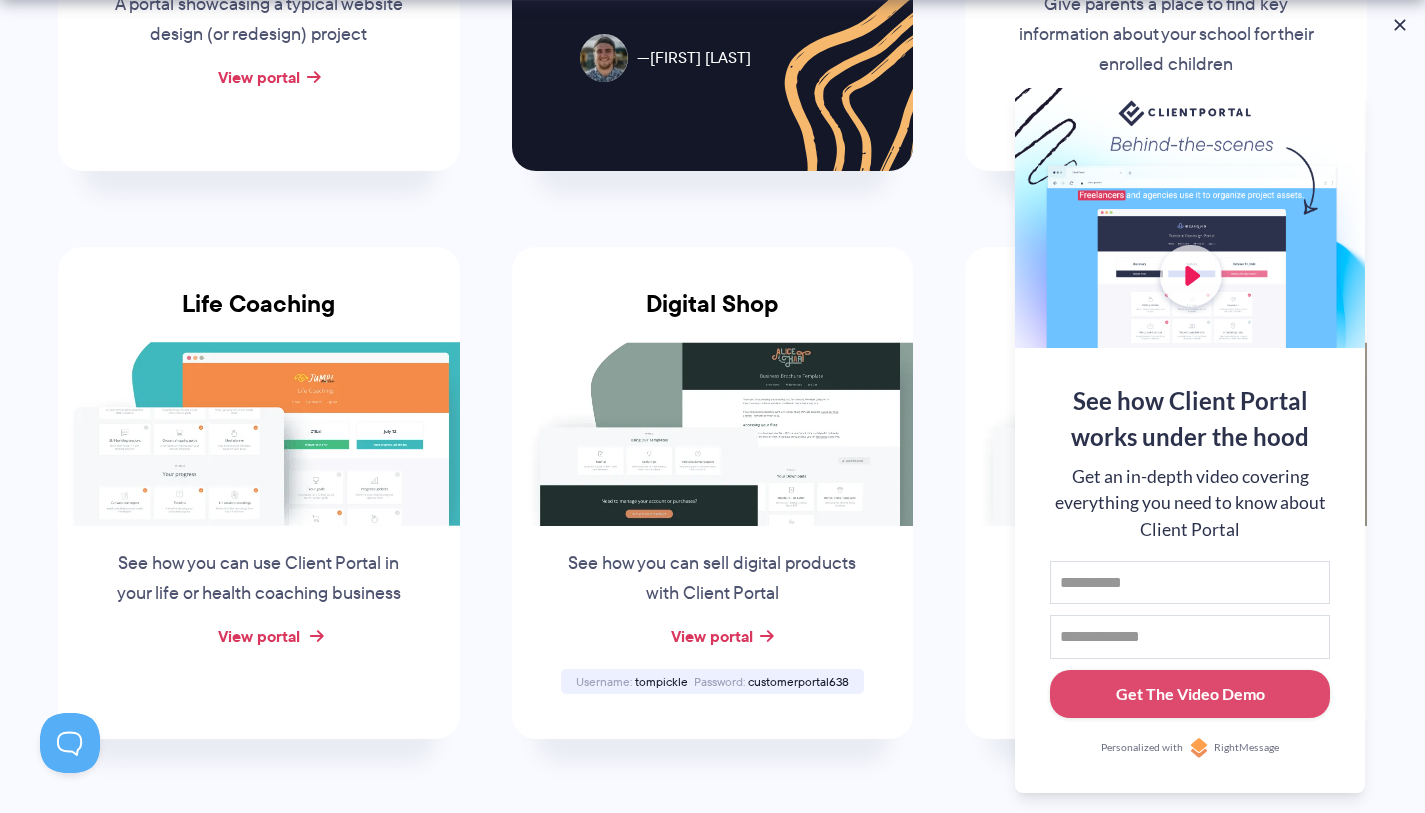 click on "View portal" at bounding box center [259, 636] 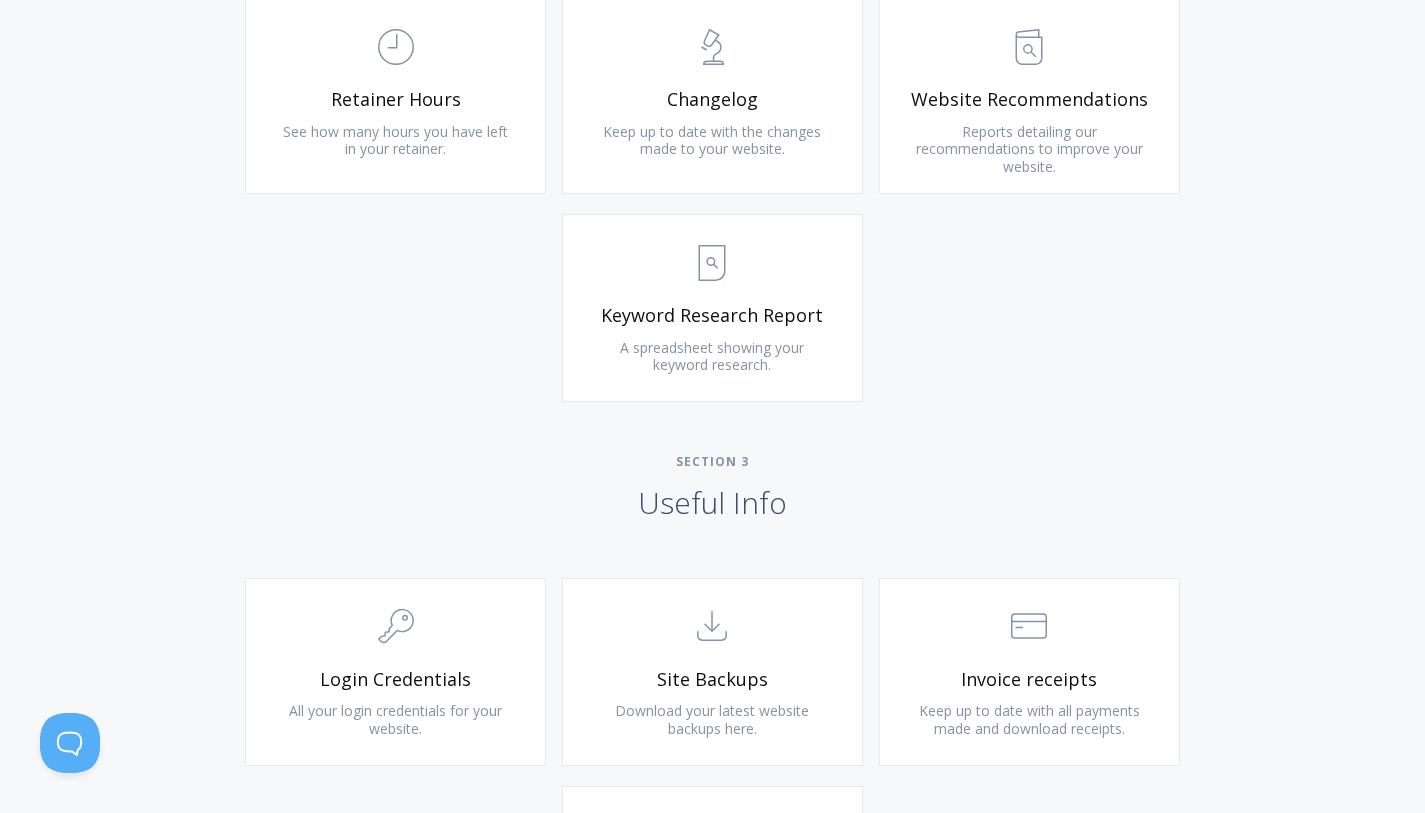 scroll, scrollTop: 1463, scrollLeft: 0, axis: vertical 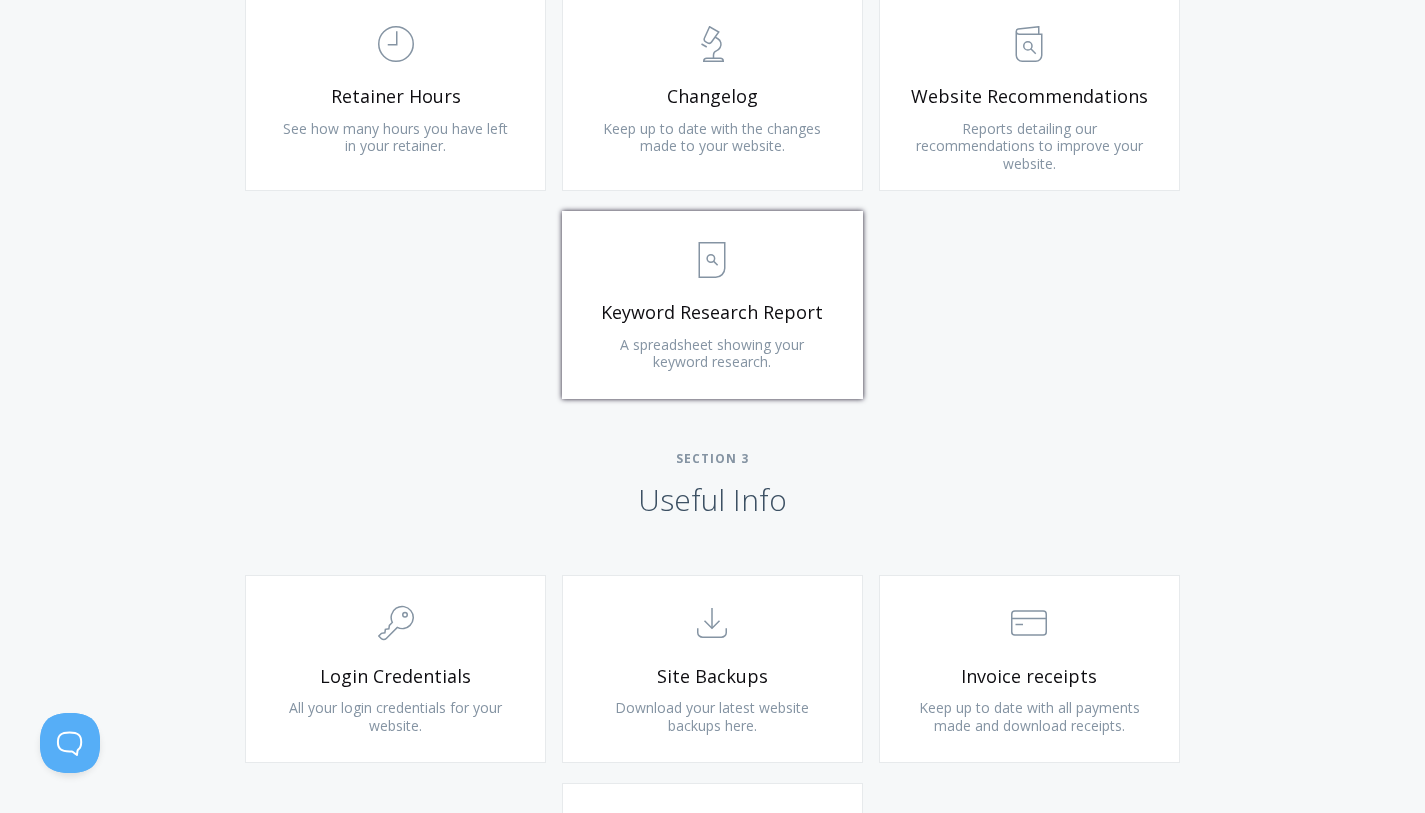 click on "A spreadsheet showing your keyword research." at bounding box center [712, 353] 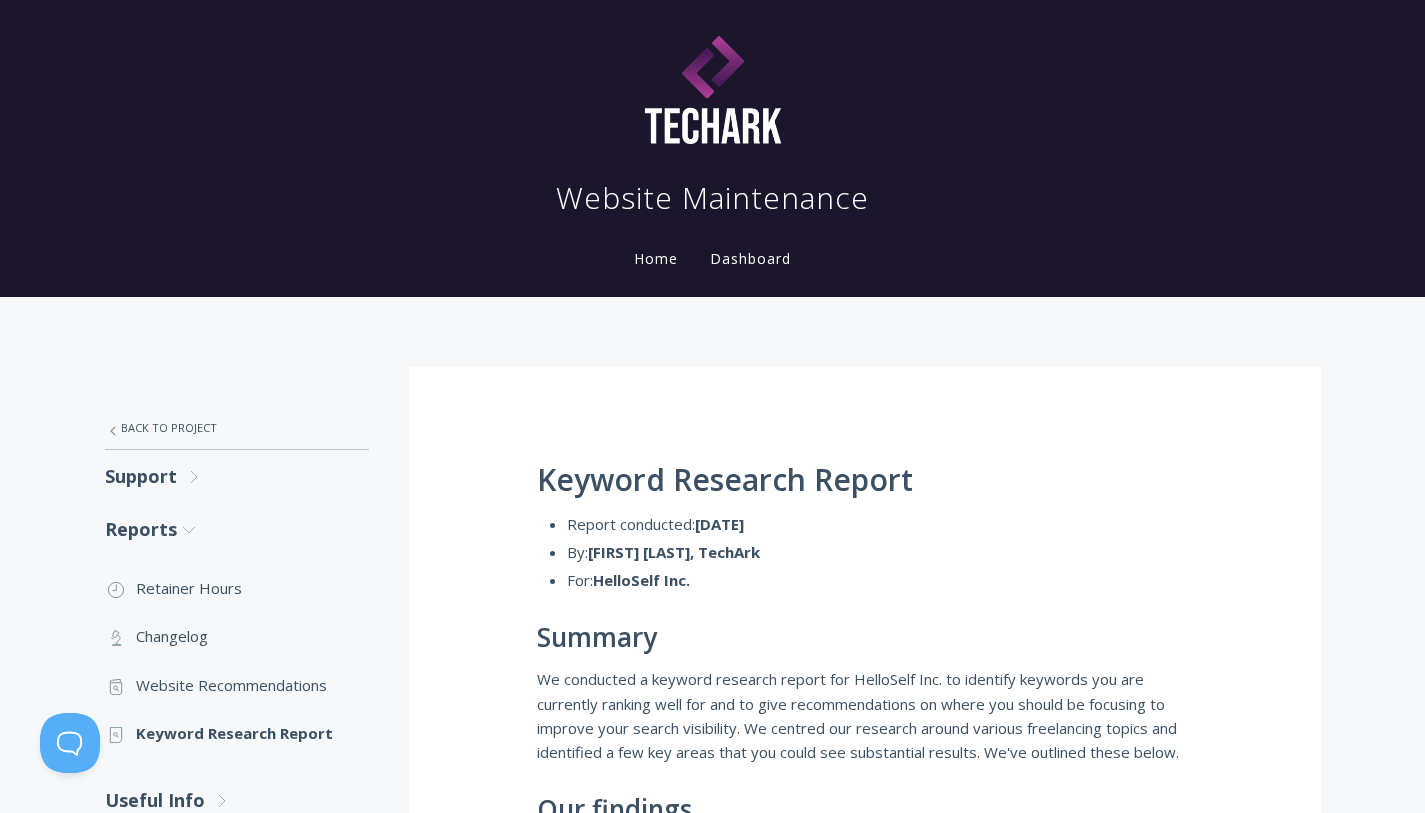 scroll, scrollTop: 361, scrollLeft: 0, axis: vertical 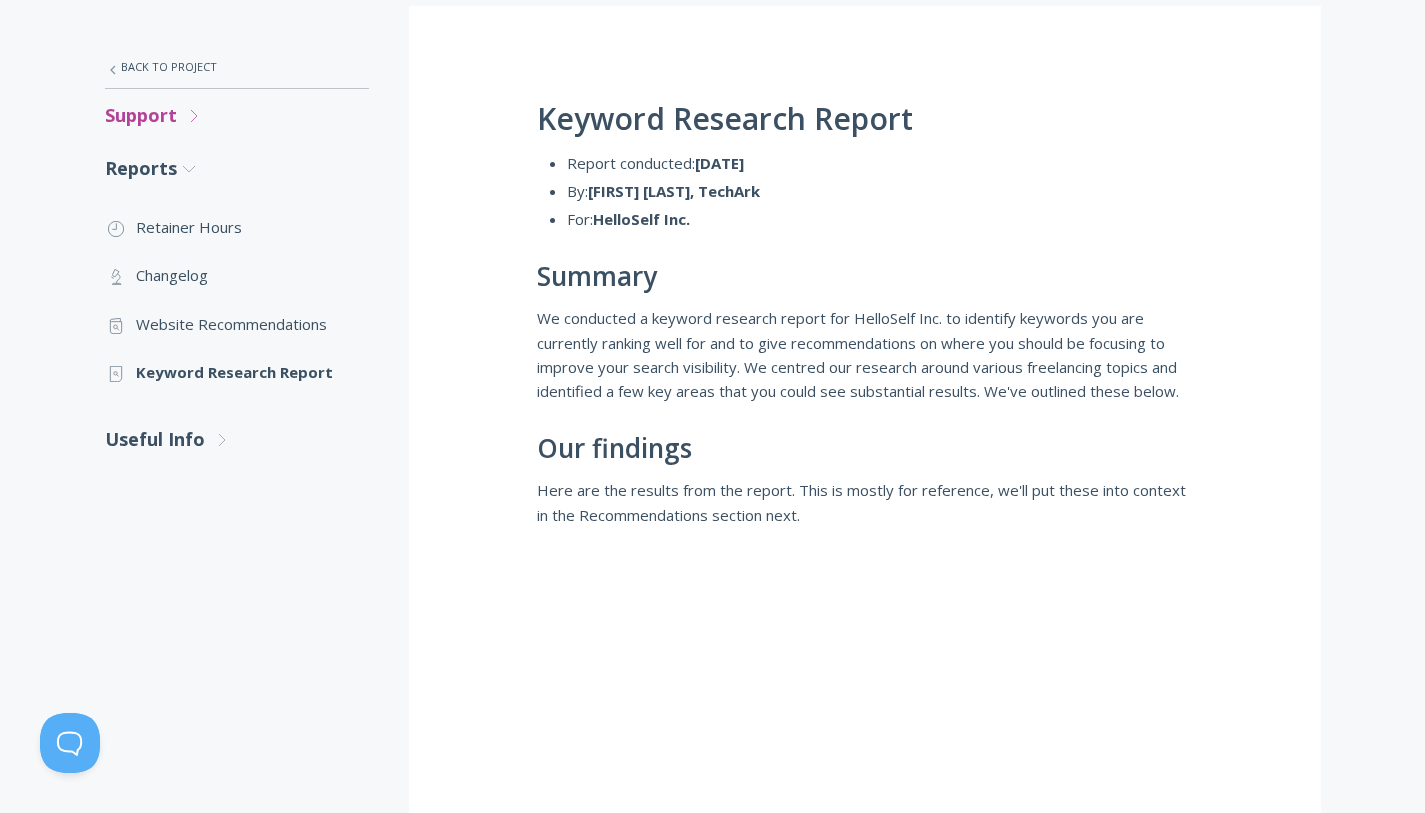 click on "Support
.st0{fill:none;stroke:#000000;stroke-width:2;stroke-miterlimit:10;}
Untitled-27
.st0{fill:none;stroke:#000000;stroke-width:2;stroke-miterlimit:10;}
Untitled-27" at bounding box center [237, 115] 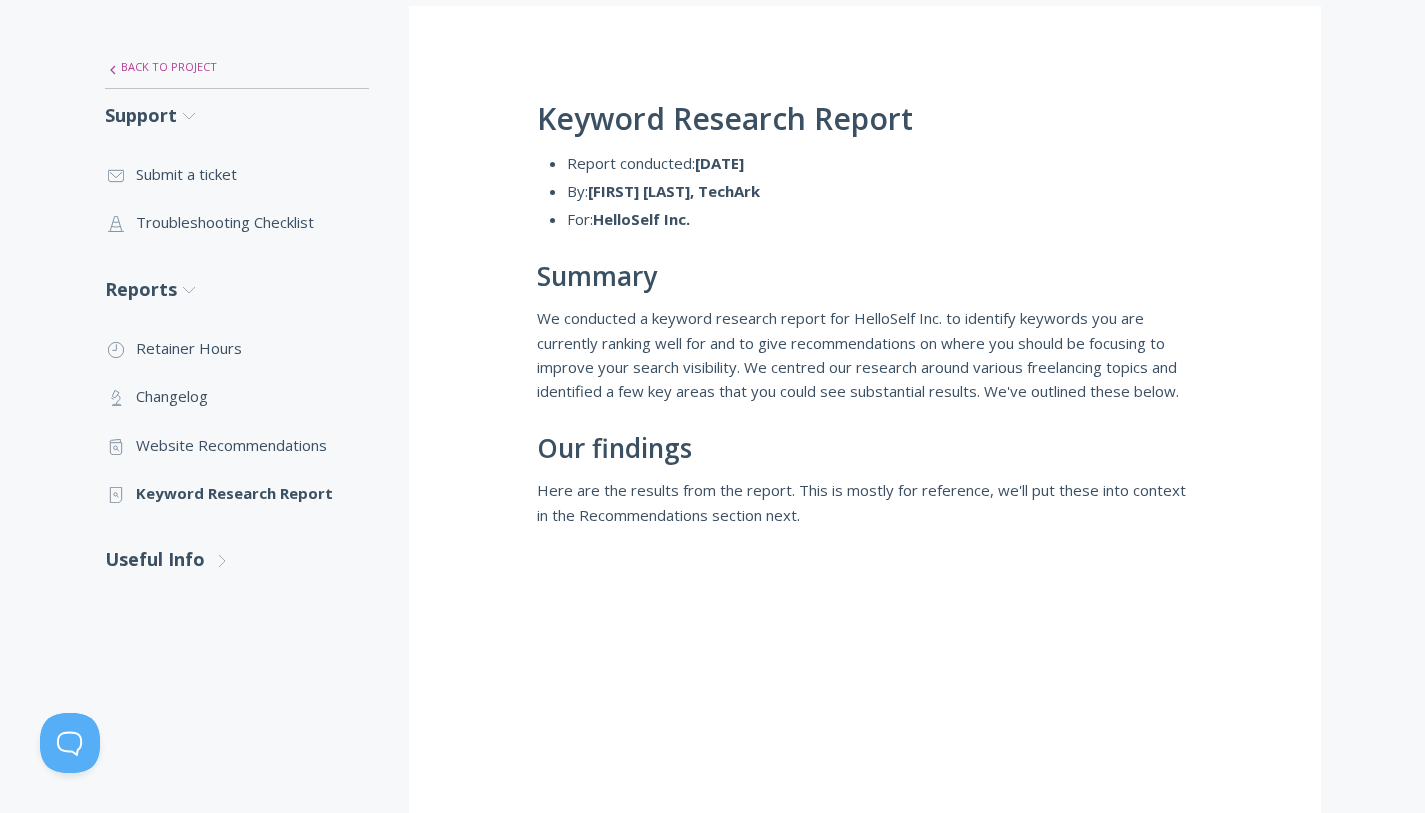 click on ".st0{fill:none;stroke:#000000;stroke-width:2;stroke-miterlimit:10;}
Untitled-27       Back to Project" at bounding box center [237, 67] 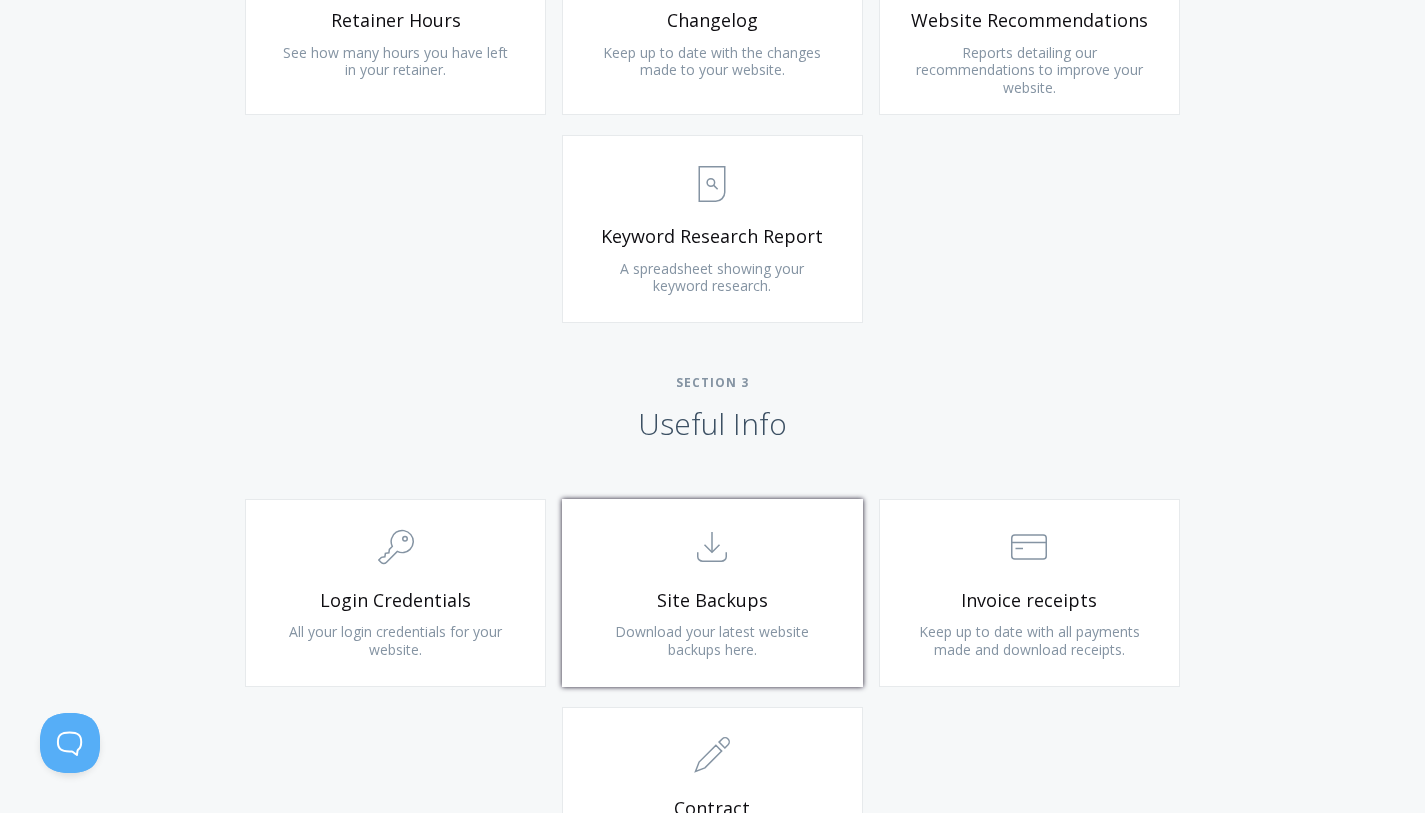 scroll, scrollTop: 1895, scrollLeft: 0, axis: vertical 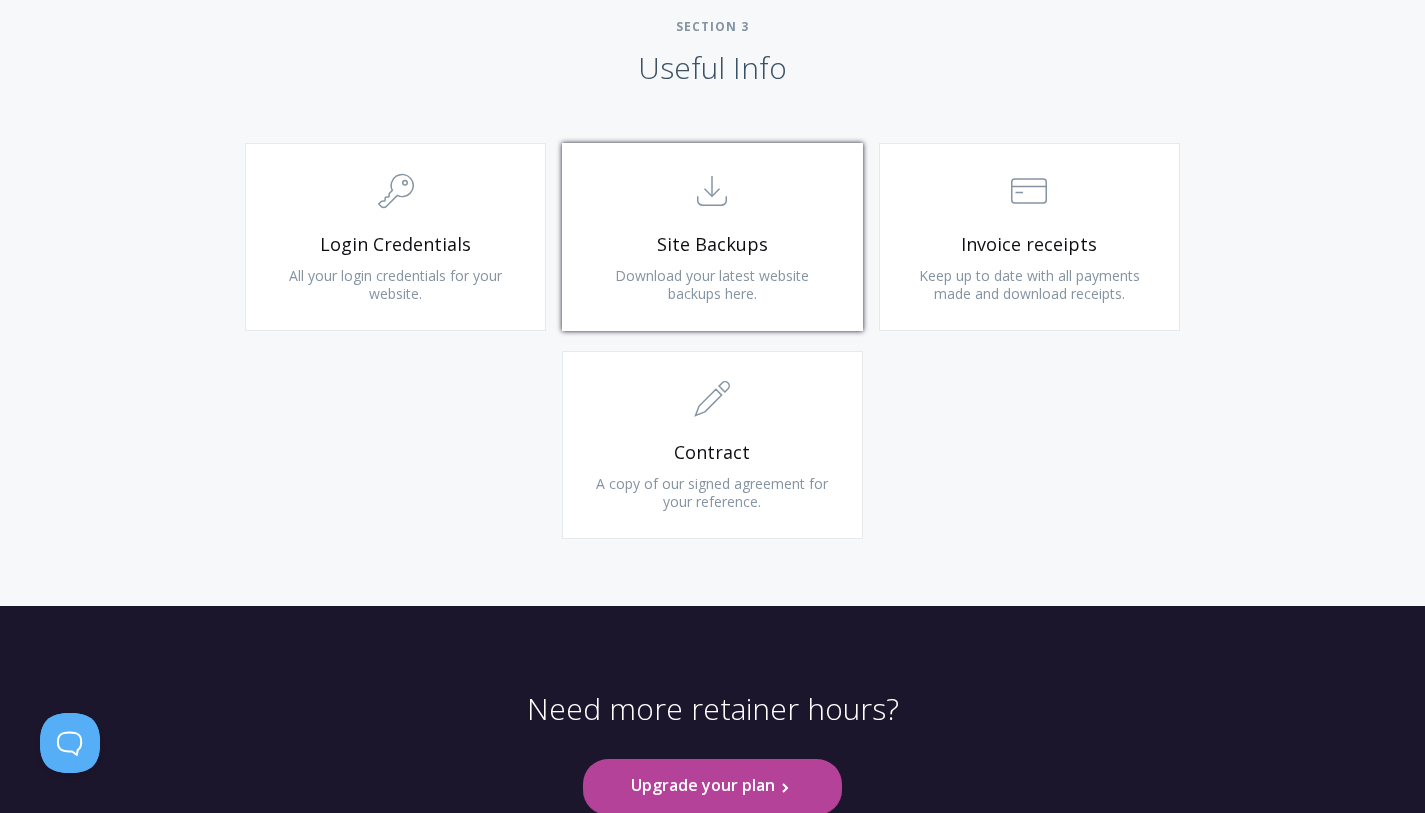 click on "Download your latest website backups here." at bounding box center (712, 284) 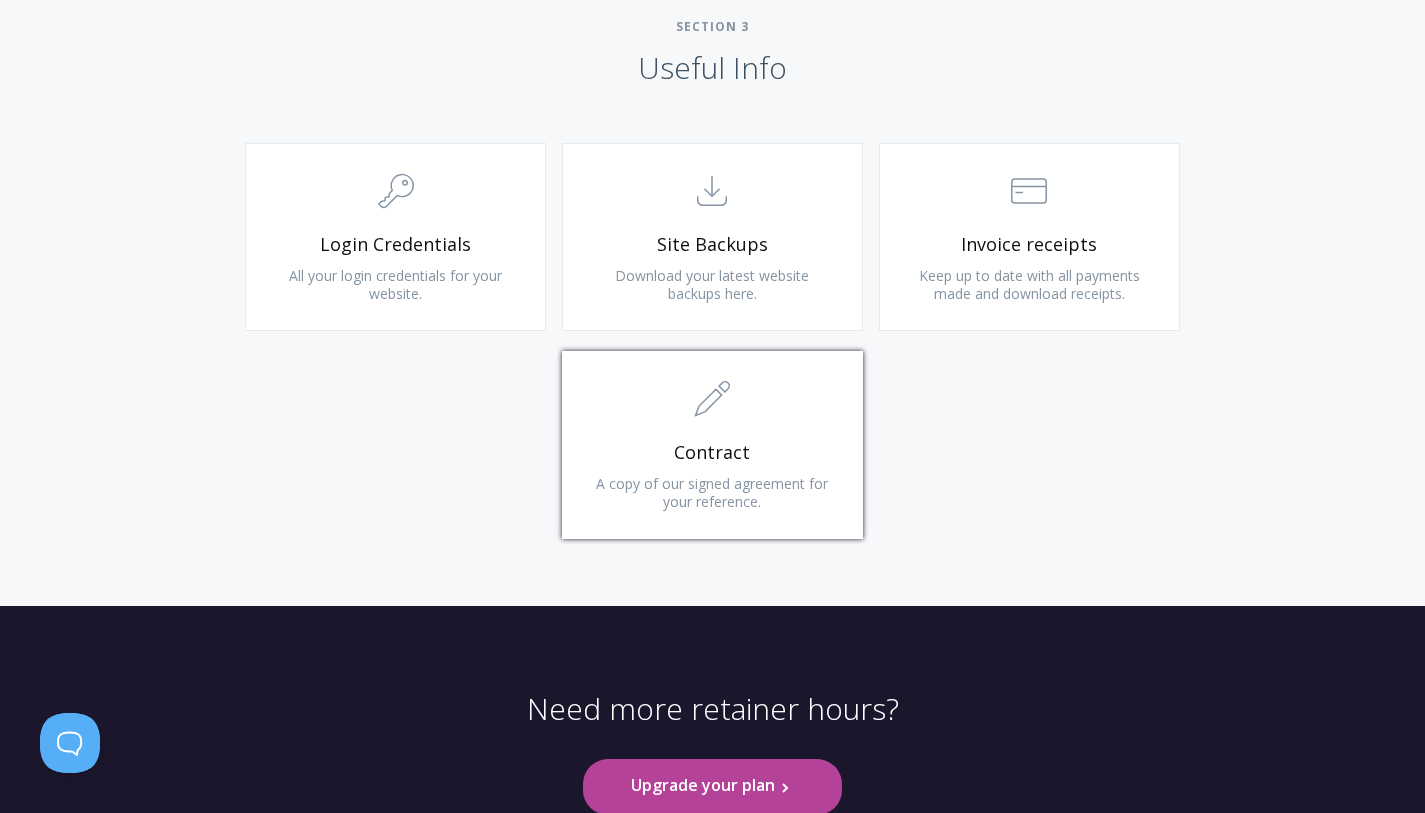 click on ".st0{fill:none;stroke:#000000;stroke-width:2;stroke-miterlimit:10;}
1. General" at bounding box center [712, 400] 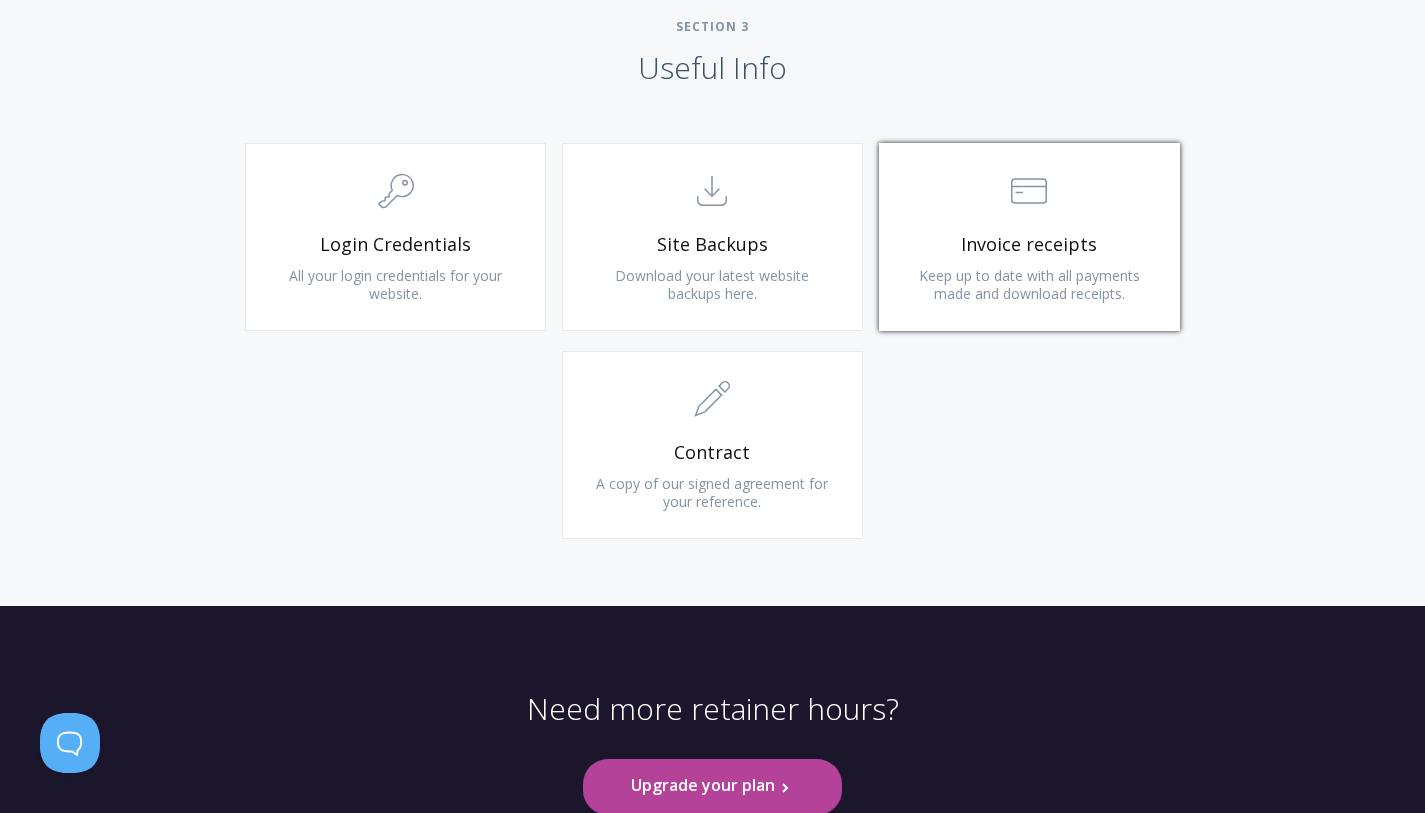 click on "Invoice receipts" at bounding box center [1029, 244] 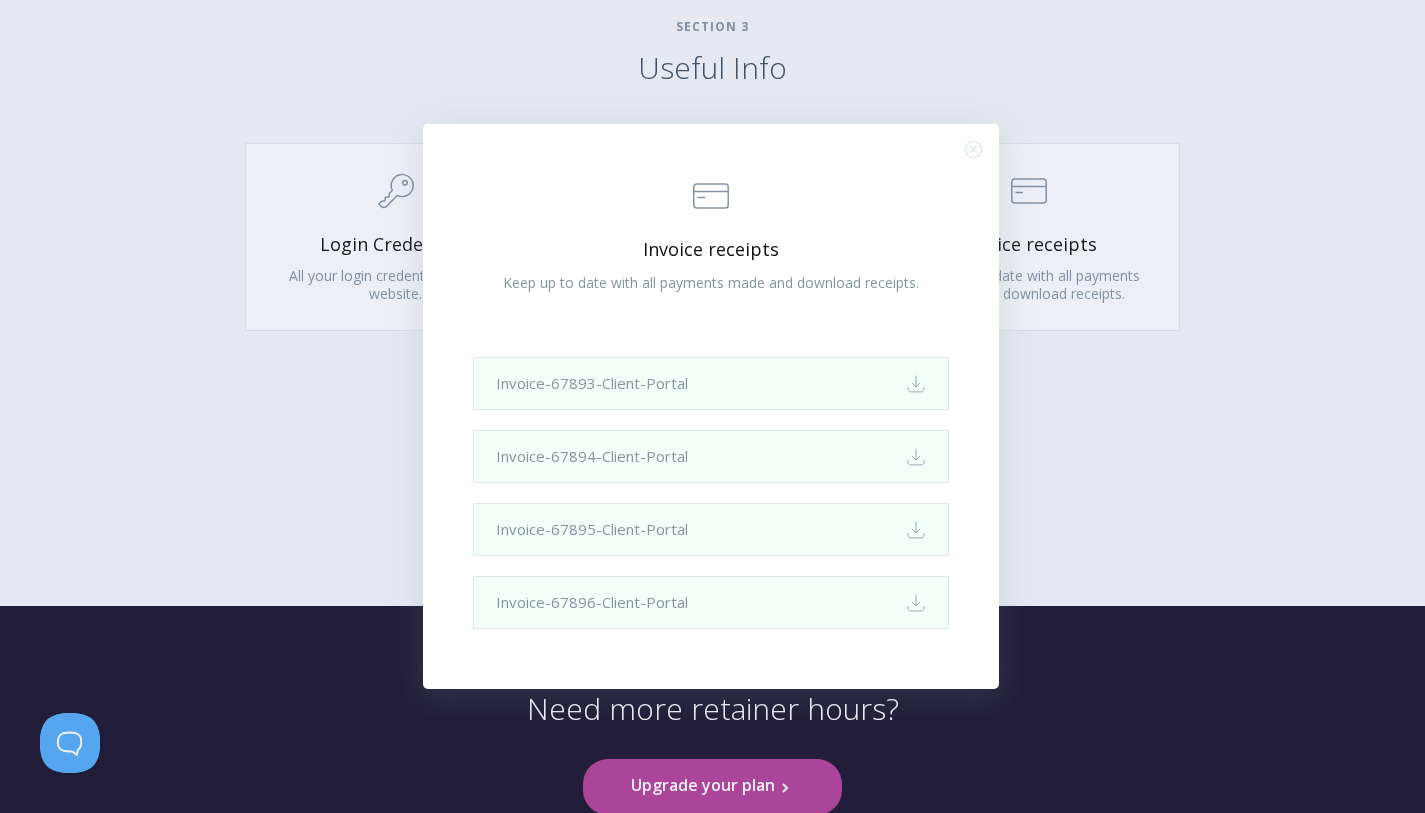 click on ".st0{fill:none;stroke:#000000;stroke-width:2;stroke-miterlimit:10;}
Close" 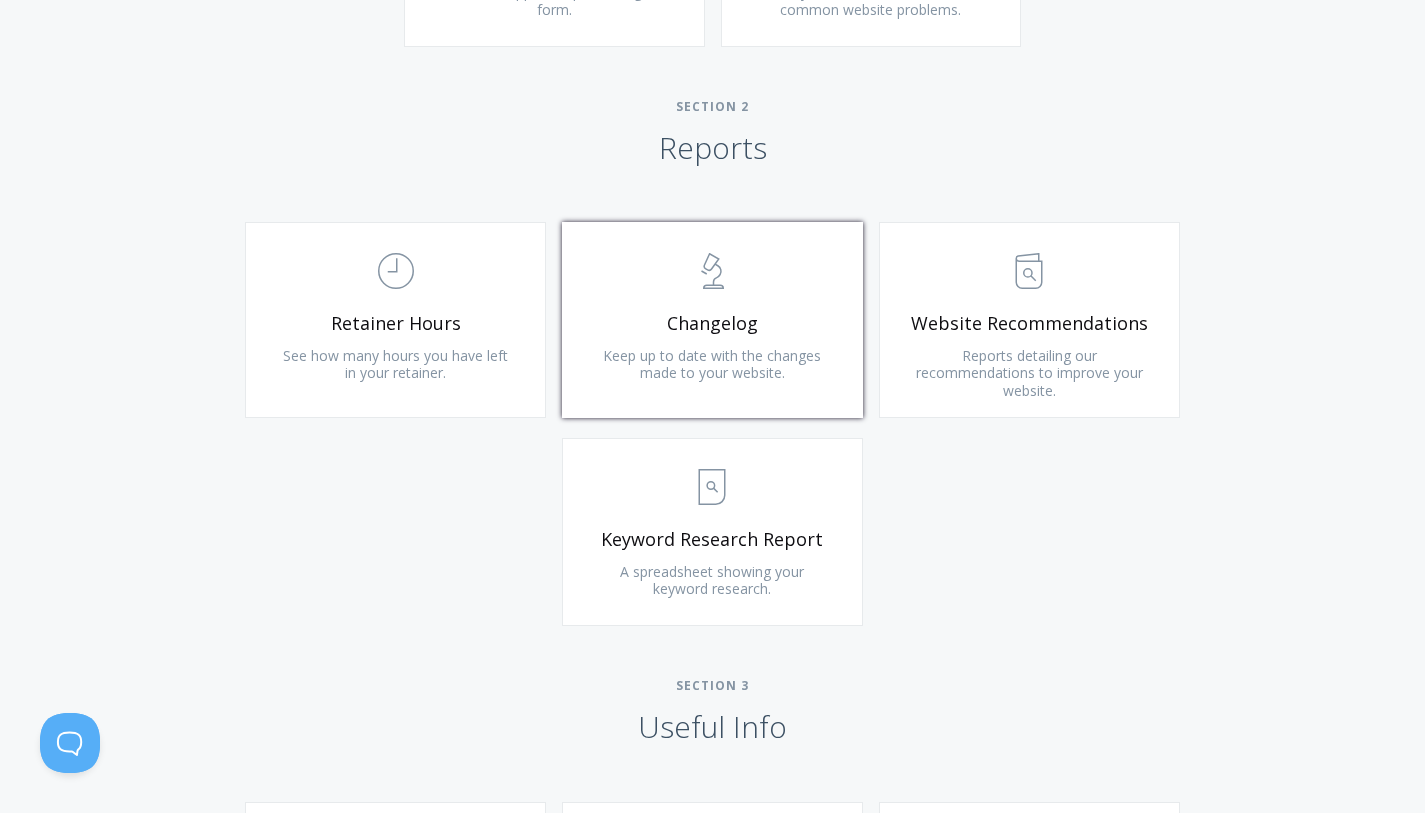 scroll, scrollTop: 1183, scrollLeft: 0, axis: vertical 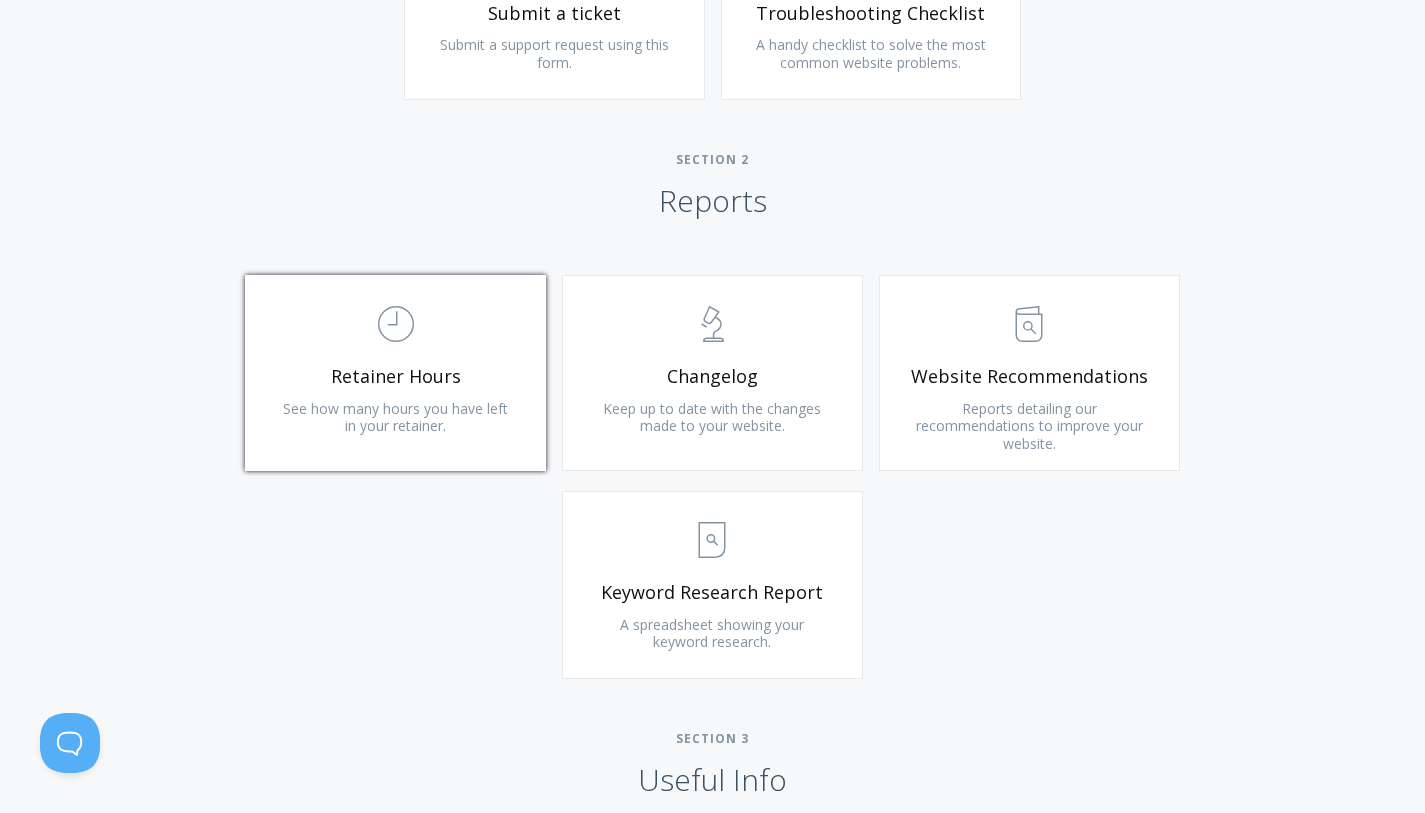 click on ".st0{fill:none;stroke:#000000;stroke-width:2;stroke-miterlimit:10;}
Untitled-18                 Retainer Hours   See how many hours you have left in your retainer." at bounding box center (395, 373) 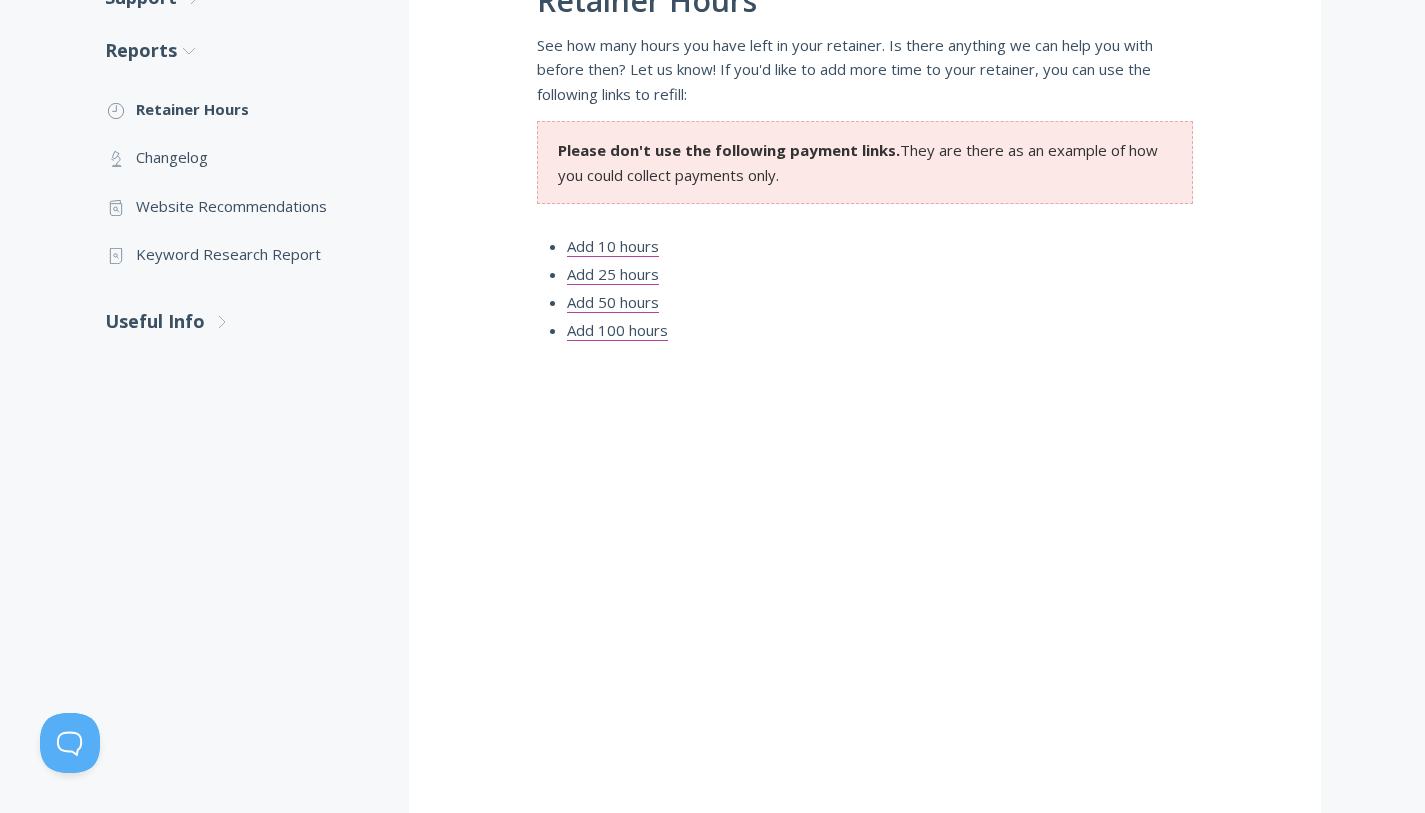 scroll, scrollTop: 579, scrollLeft: 0, axis: vertical 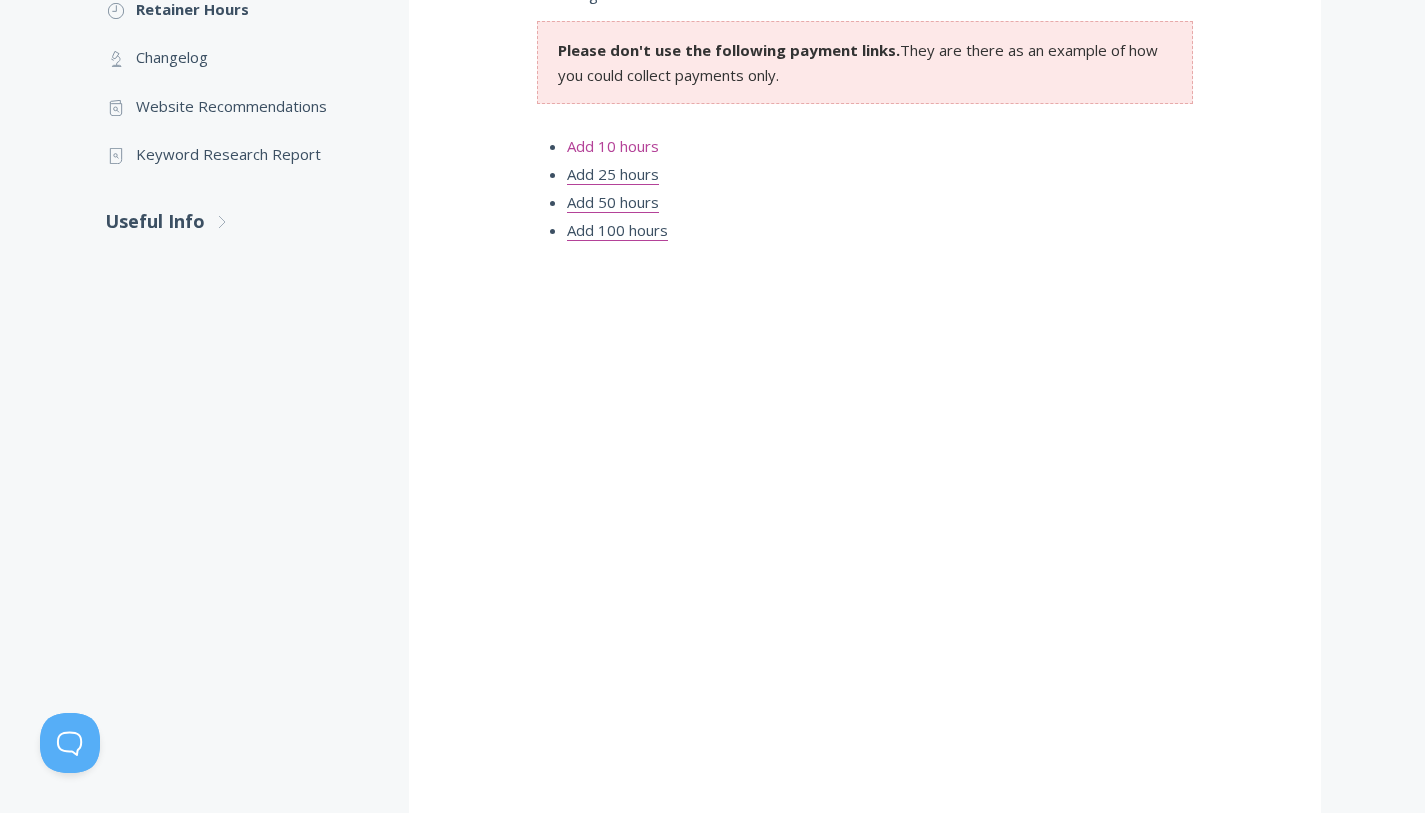 click on "Add 10 hours" at bounding box center (613, 146) 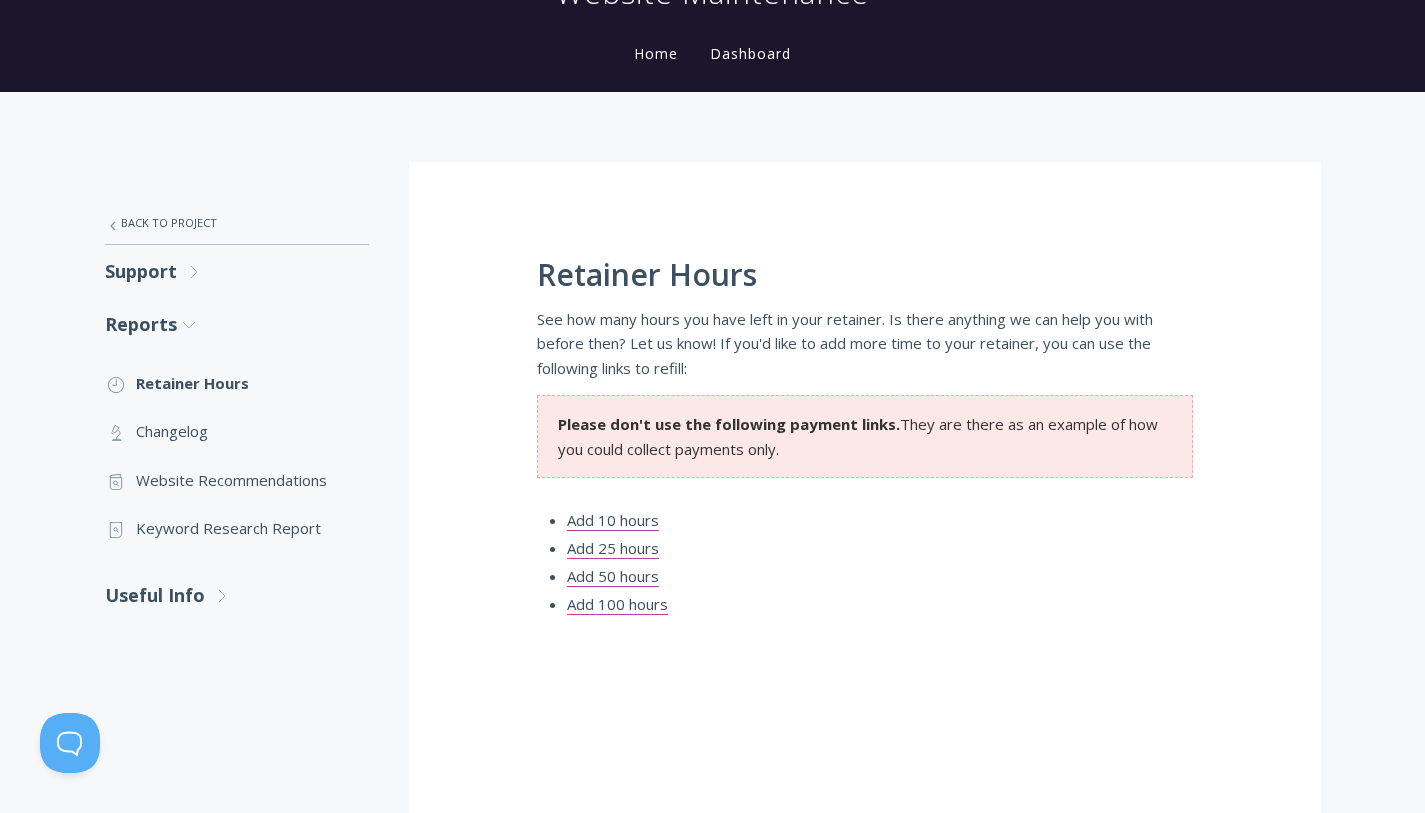 scroll, scrollTop: 104, scrollLeft: 0, axis: vertical 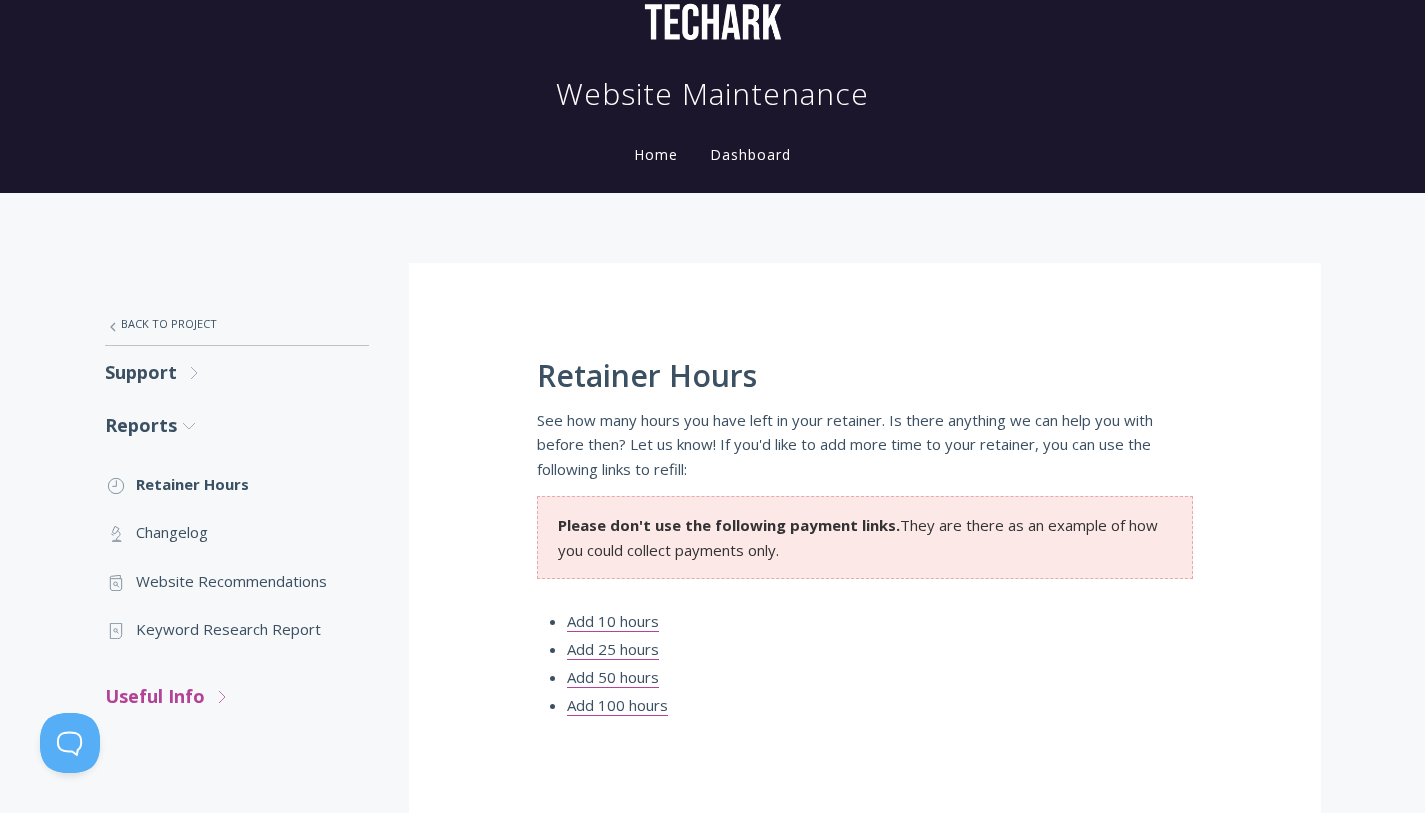 click on ".st0{fill:none;stroke:#000000;stroke-width:2;stroke-miterlimit:10;}
Untitled-27" 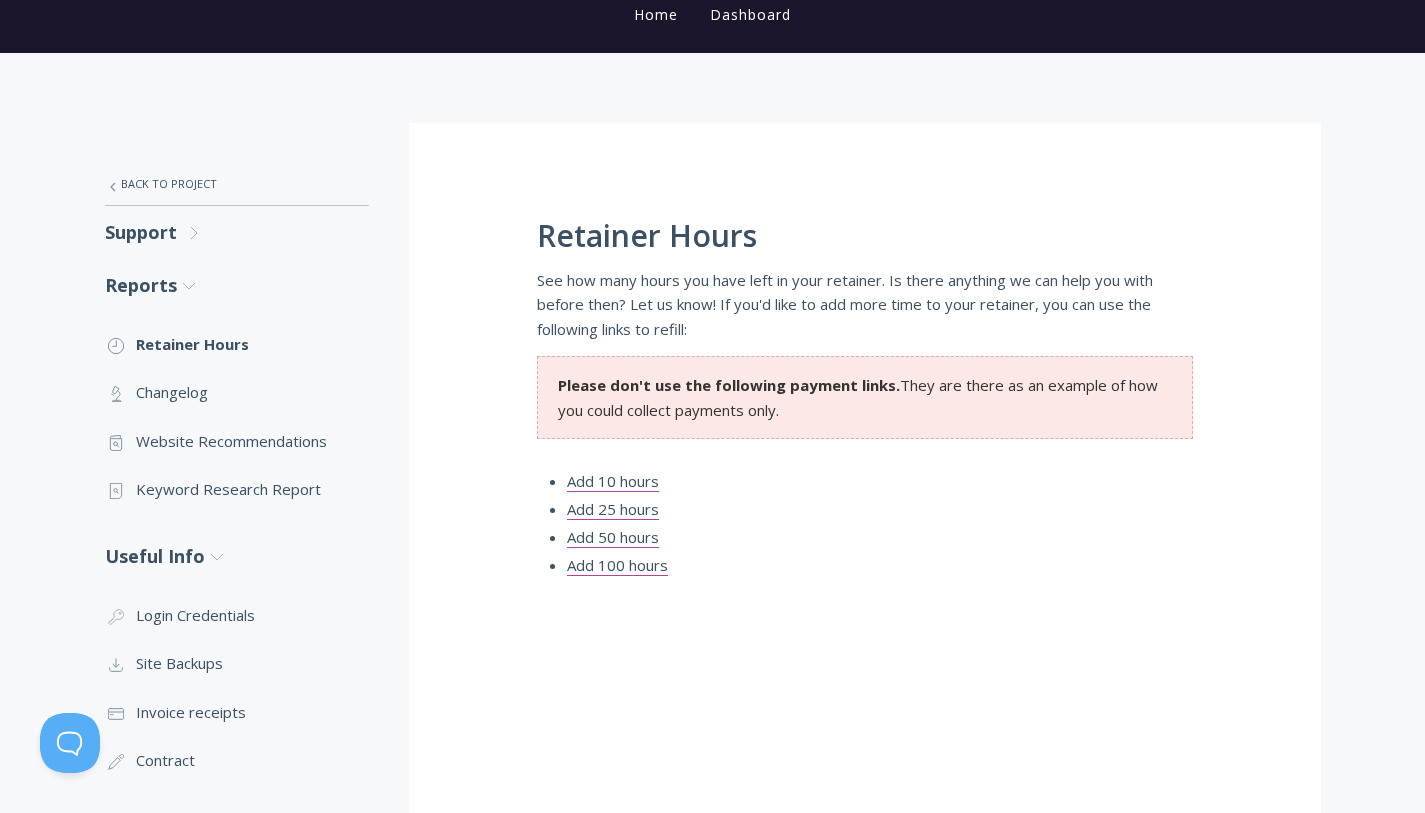 scroll, scrollTop: 282, scrollLeft: 0, axis: vertical 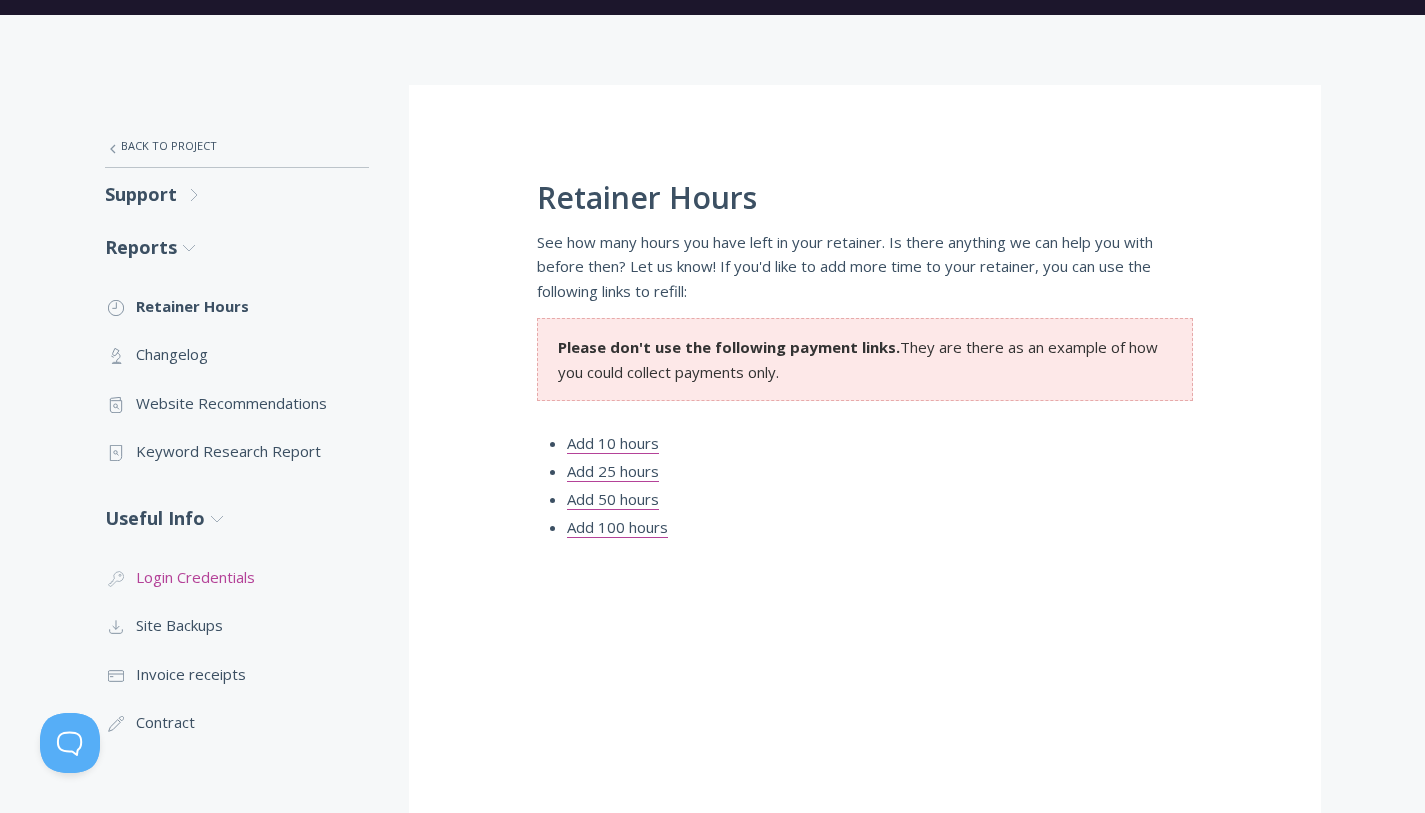 click on ".cls-1{fill:none;stroke:#000;stroke-miterlimit:10;stroke-width:2px;} 1. General  Login Credentials" at bounding box center (237, 577) 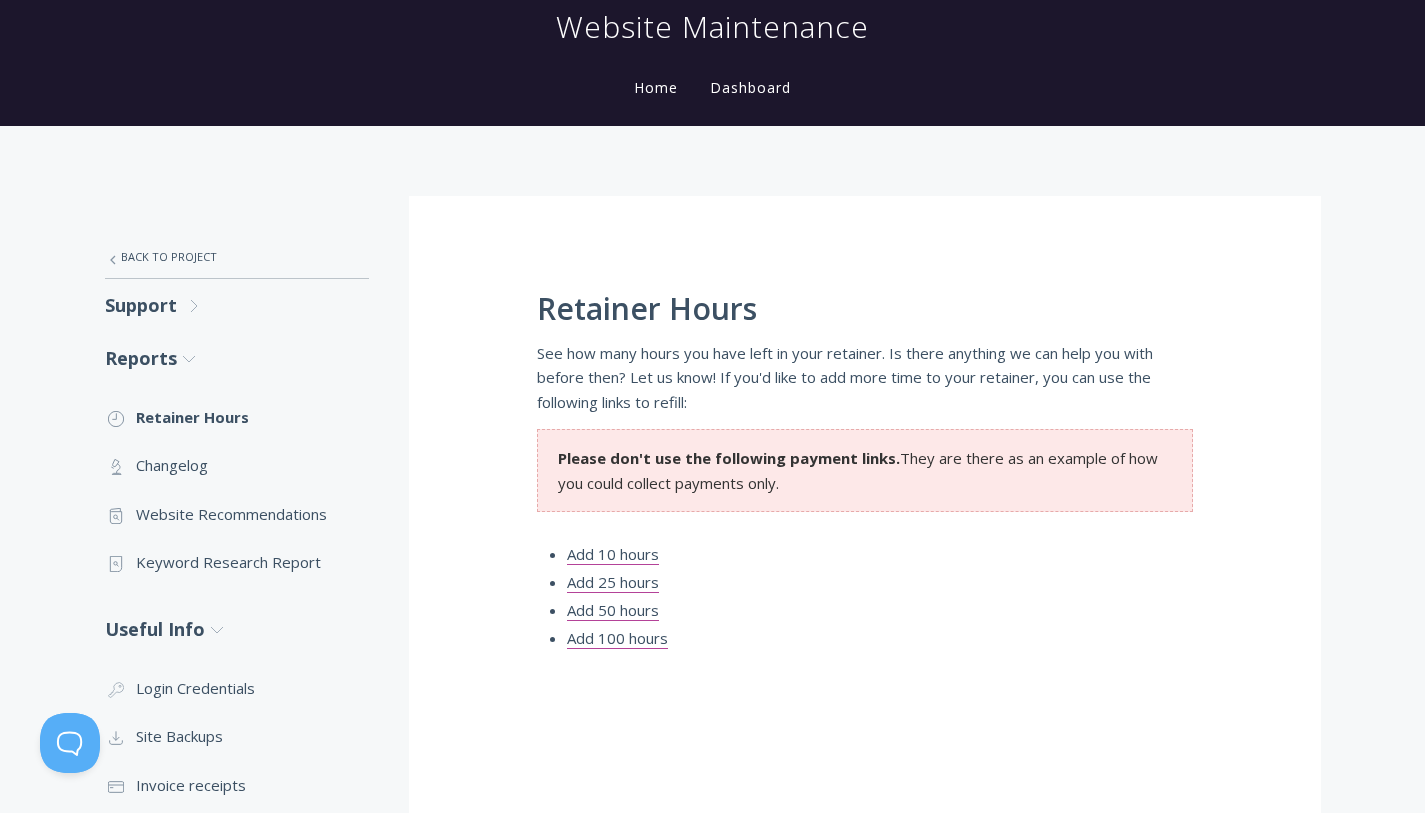 scroll, scrollTop: 0, scrollLeft: 0, axis: both 